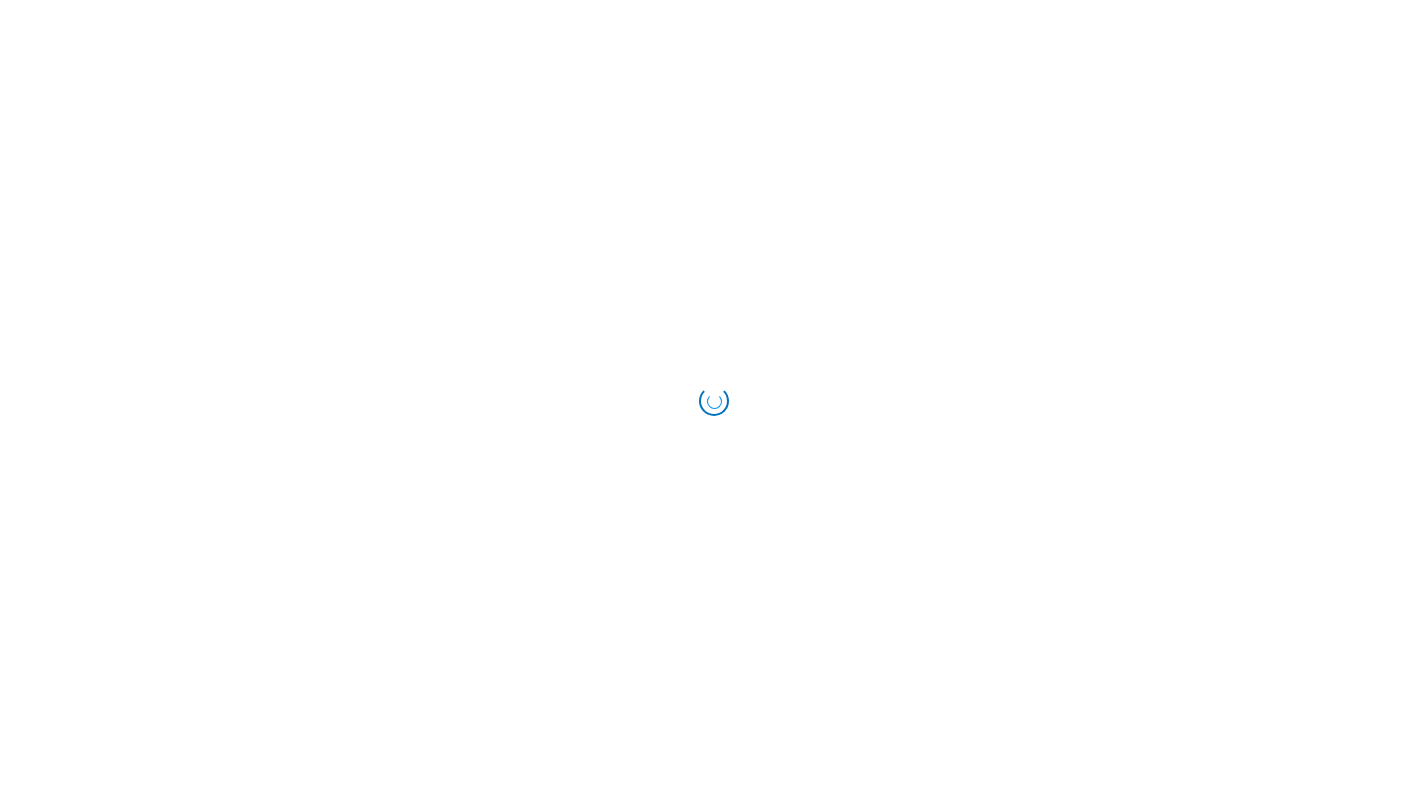 scroll, scrollTop: 0, scrollLeft: 0, axis: both 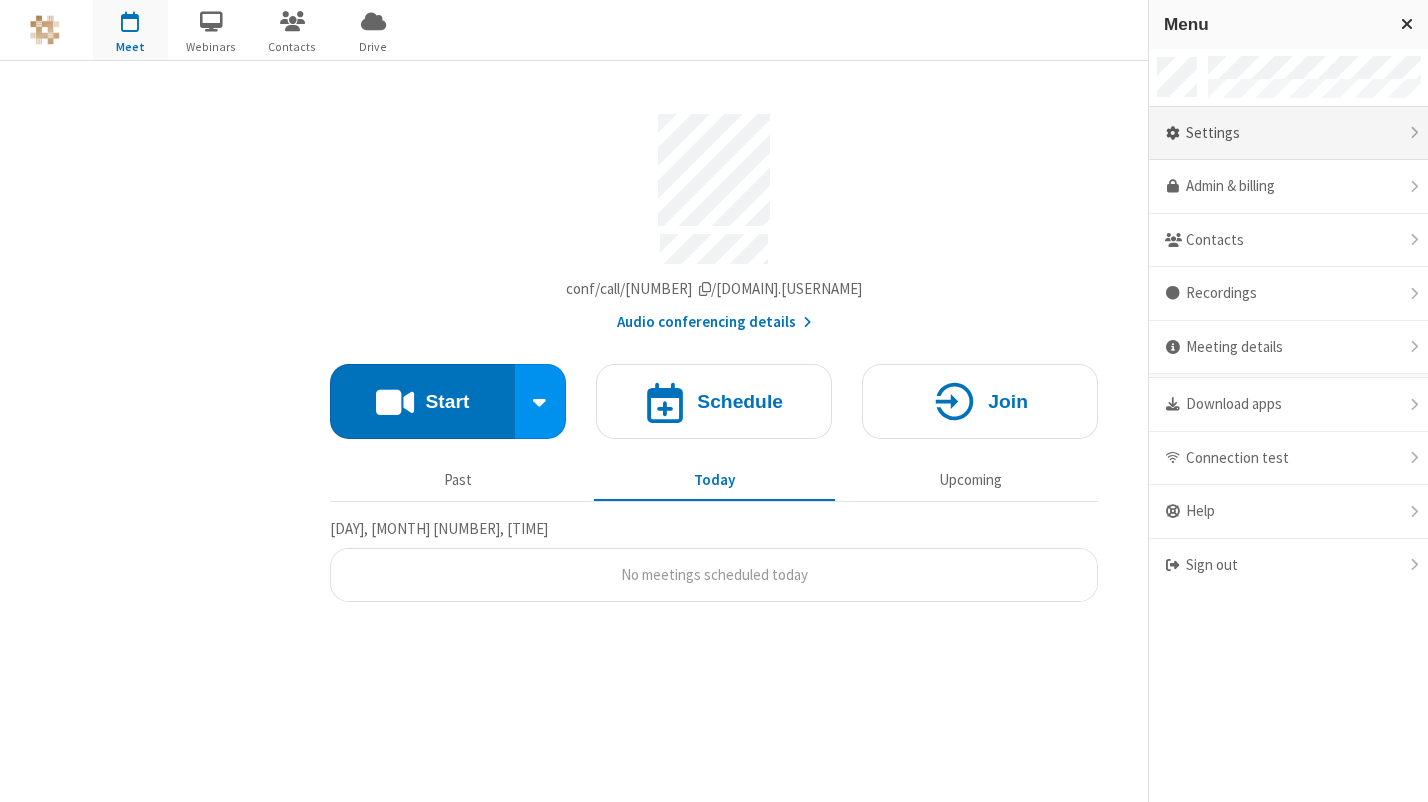 click on "Settings" at bounding box center (1288, 134) 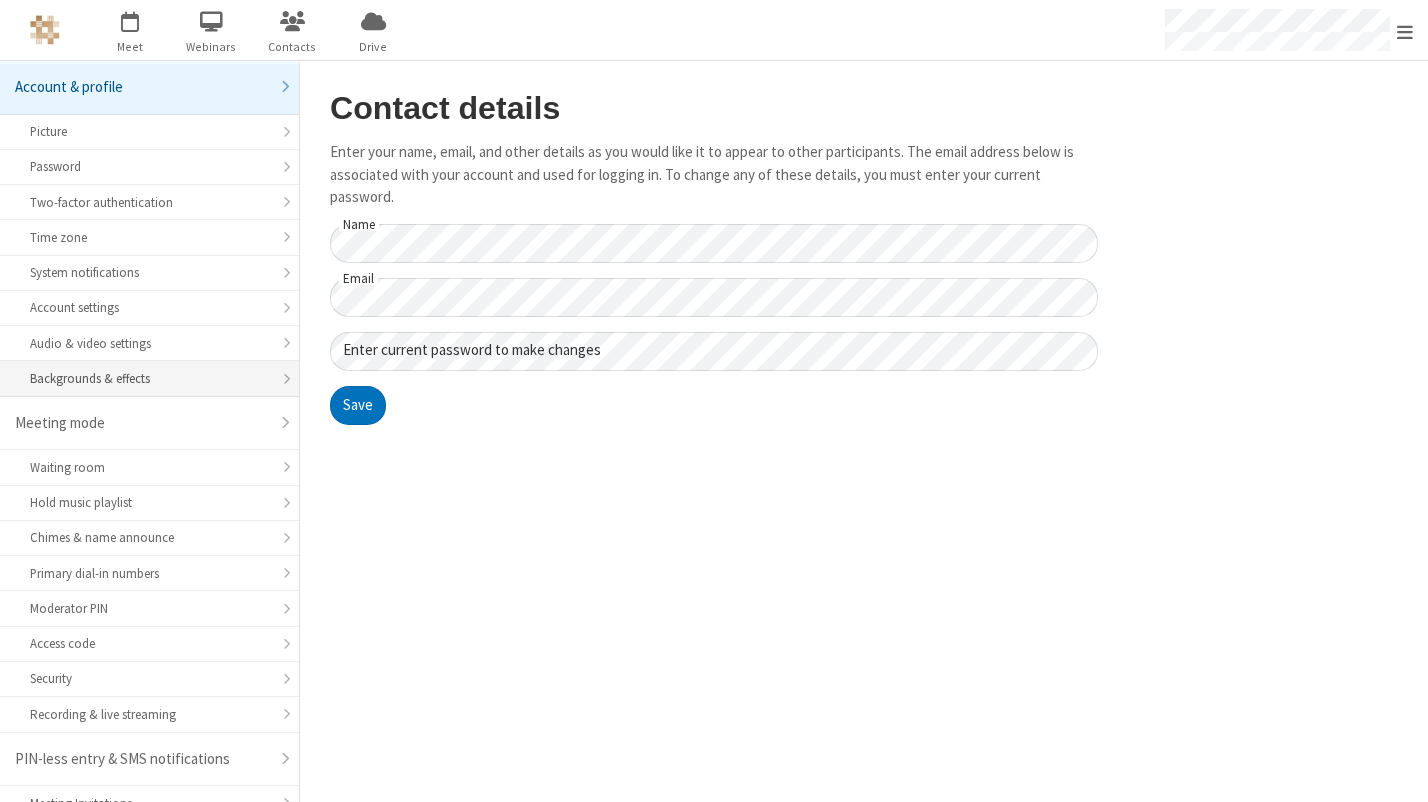 click on "Backgrounds & effects" at bounding box center (149, 378) 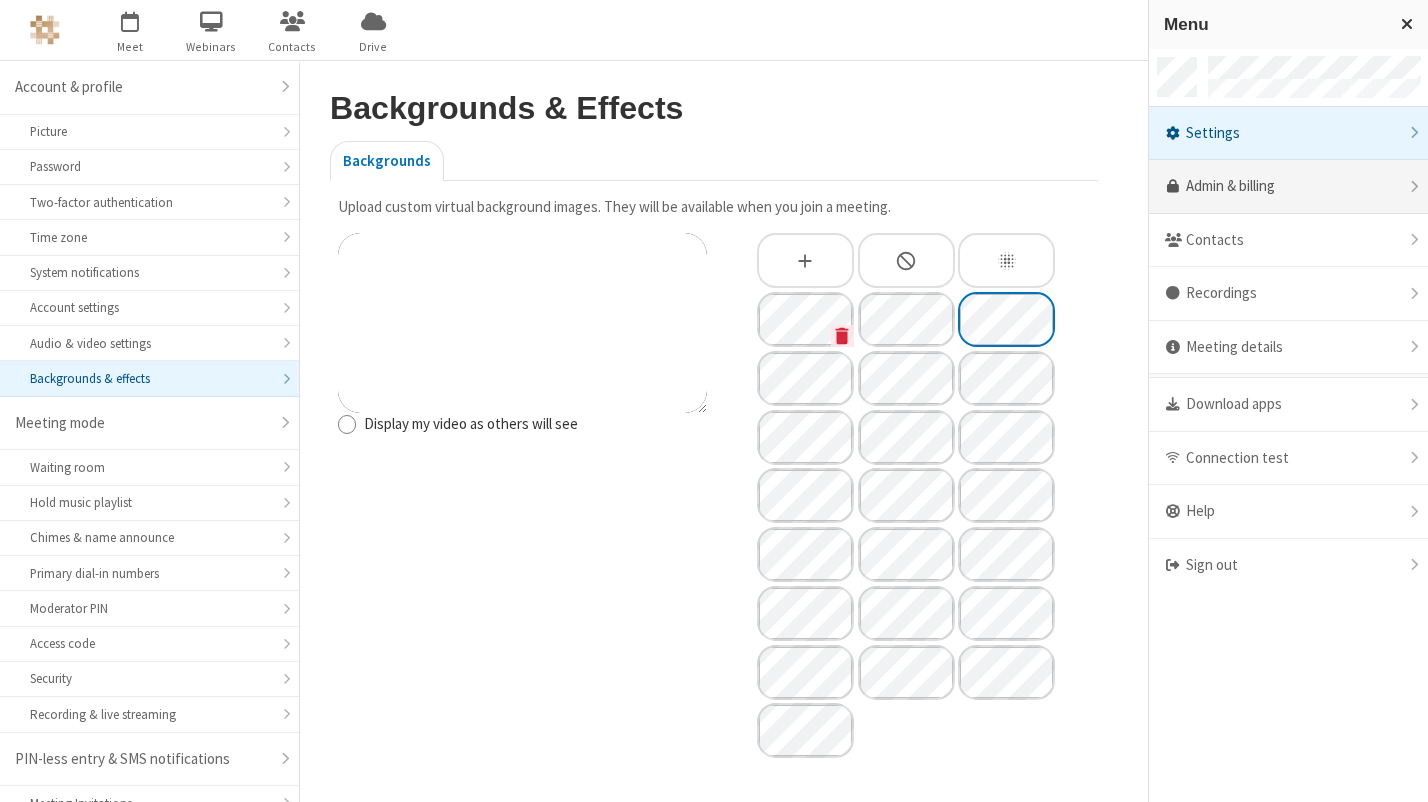 click on "Admin & billing" at bounding box center (1288, 187) 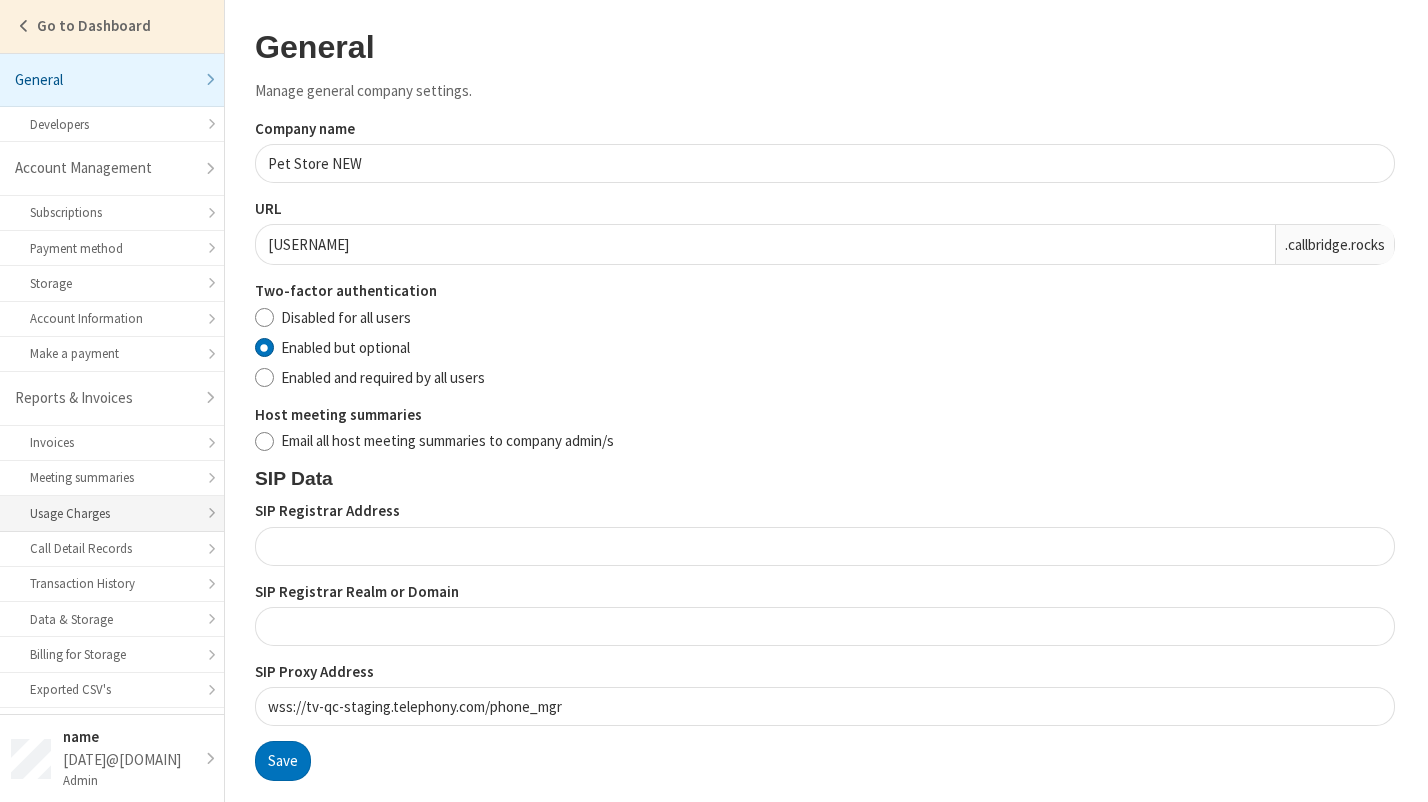 scroll, scrollTop: 242, scrollLeft: 0, axis: vertical 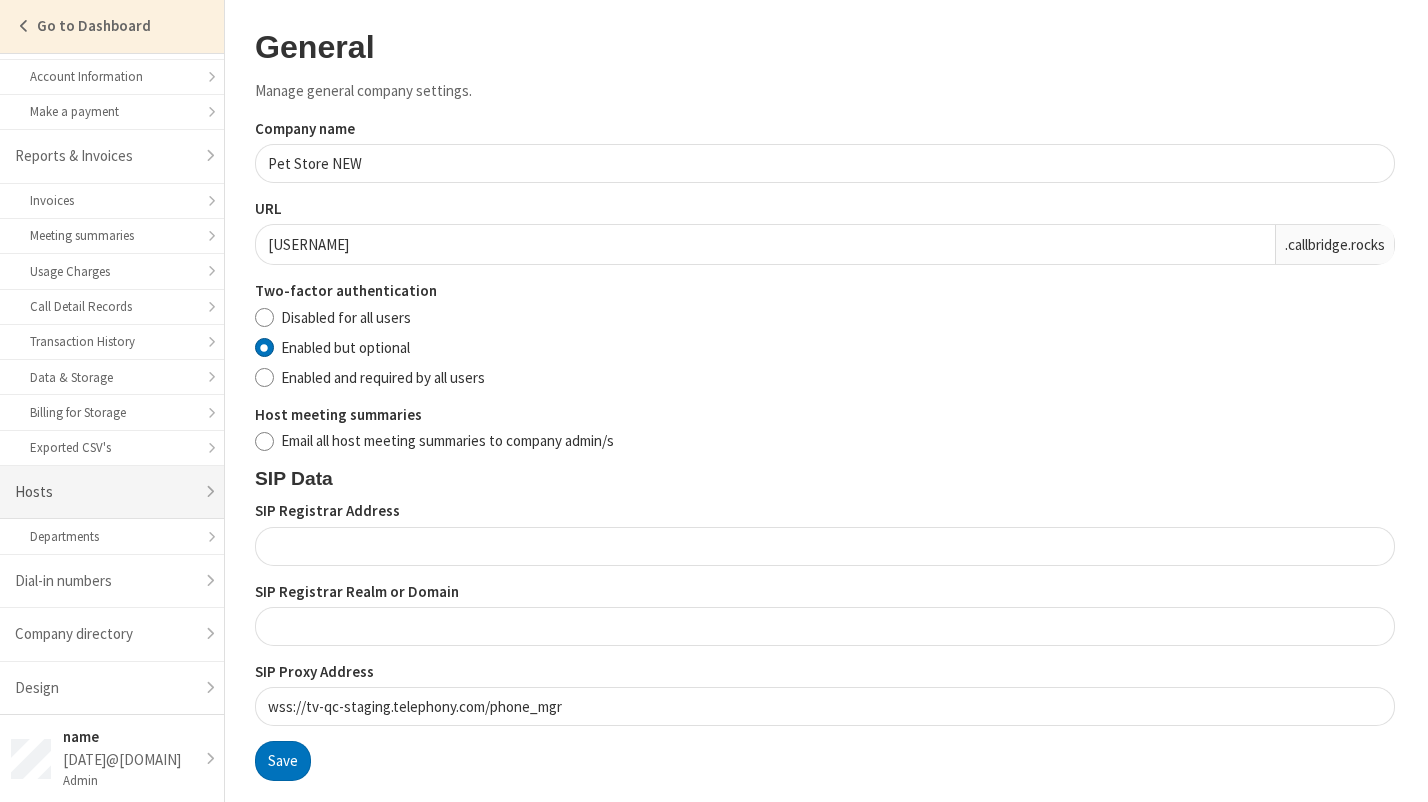 click on "Hosts" at bounding box center [112, 493] 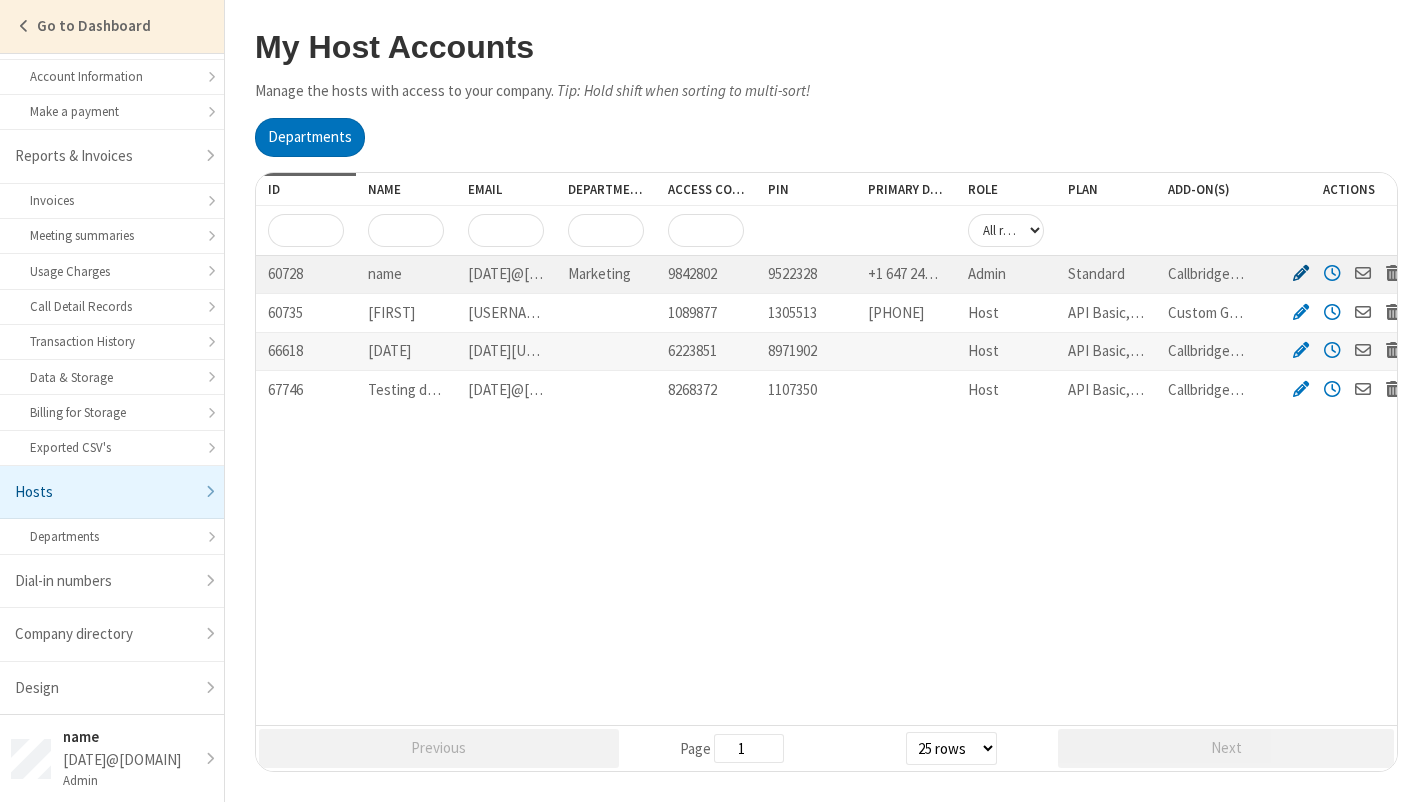 click at bounding box center [1301, 272] 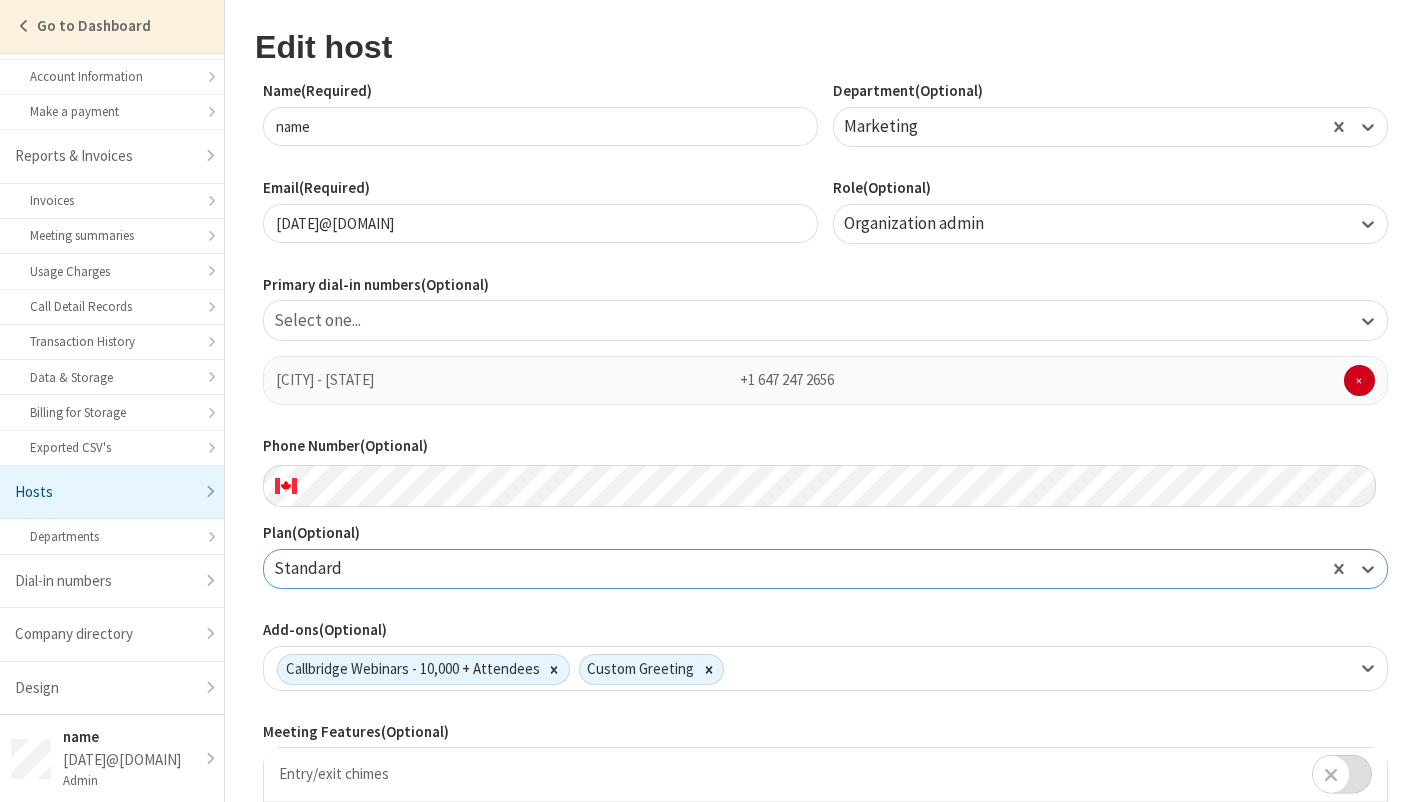 click on "Standard" at bounding box center [825, 569] 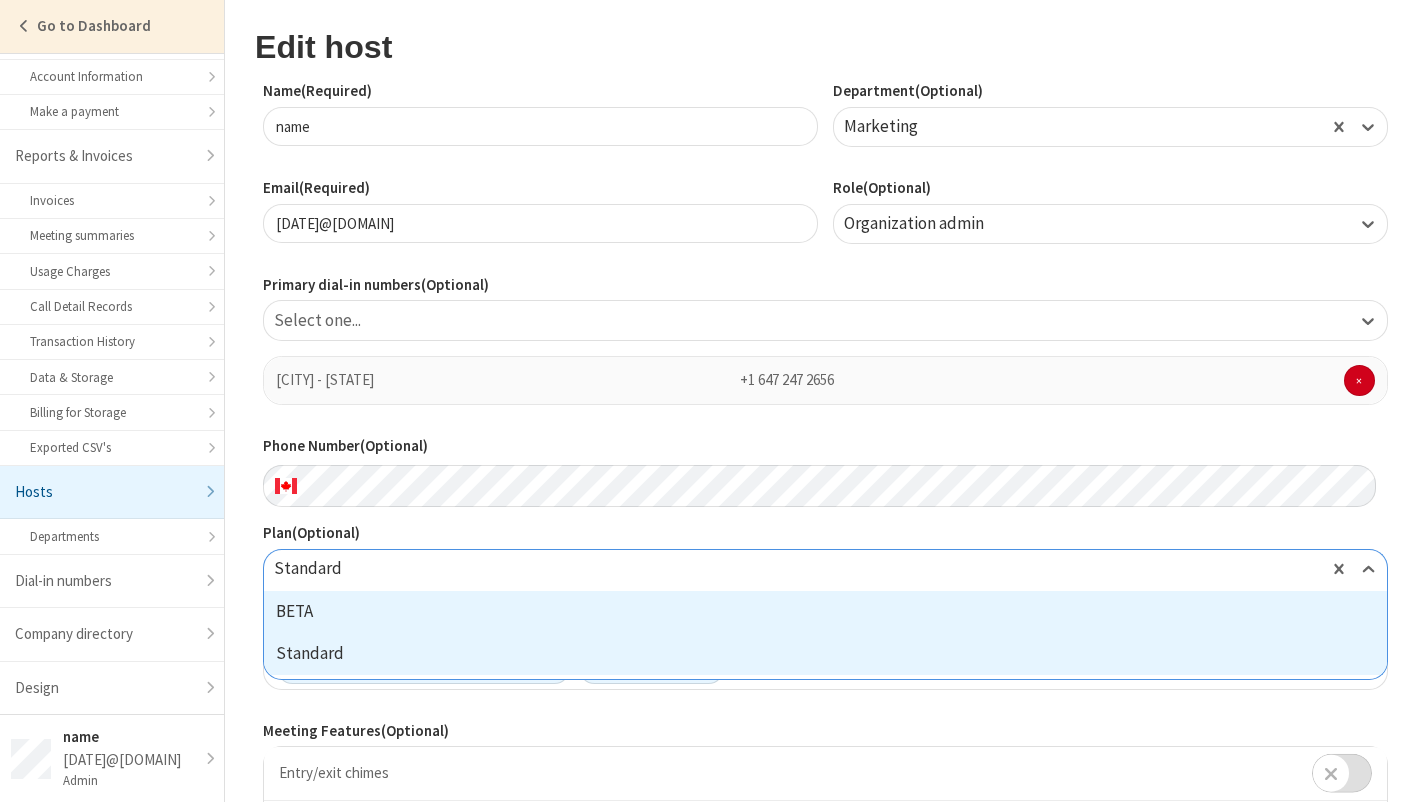 click on "BETA" at bounding box center [825, 612] 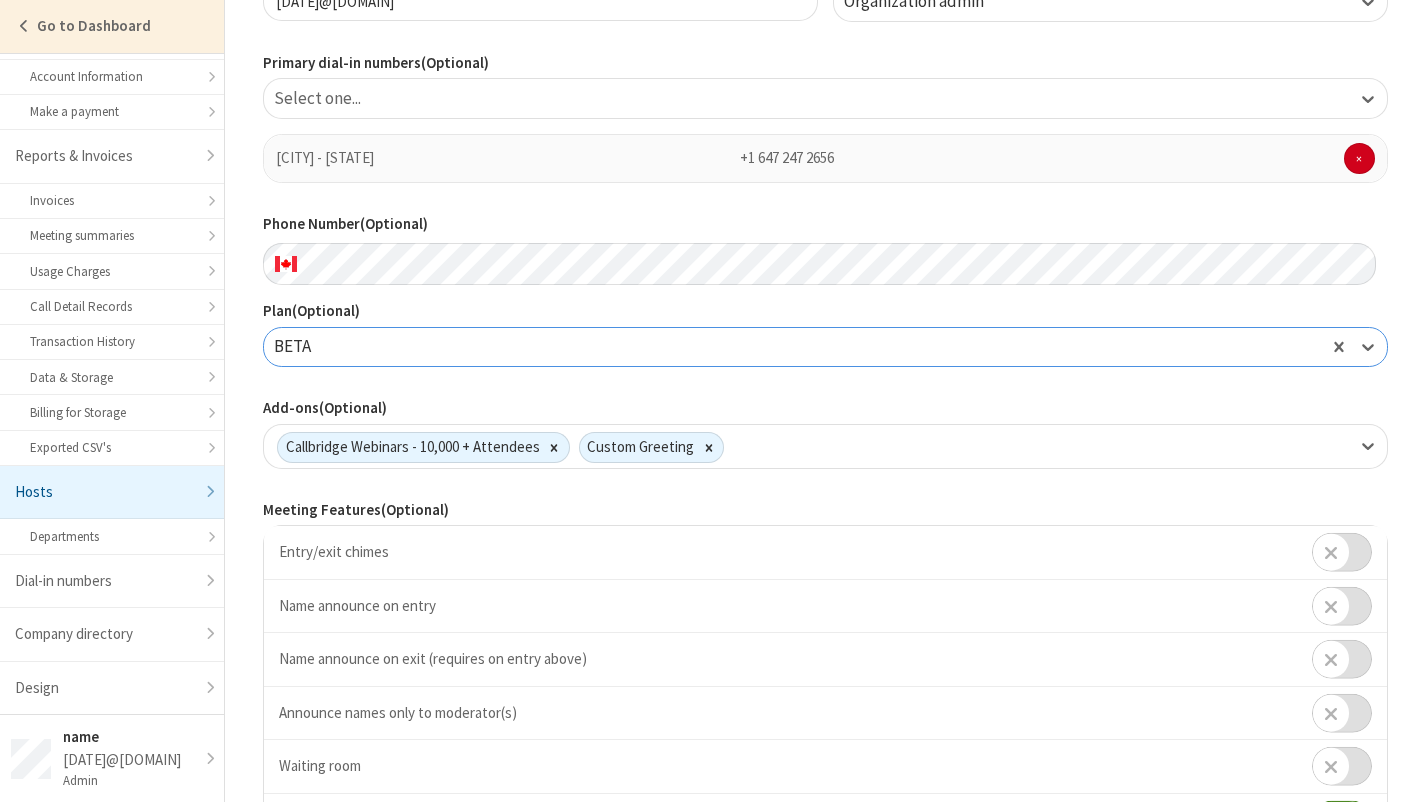 scroll, scrollTop: 481, scrollLeft: 0, axis: vertical 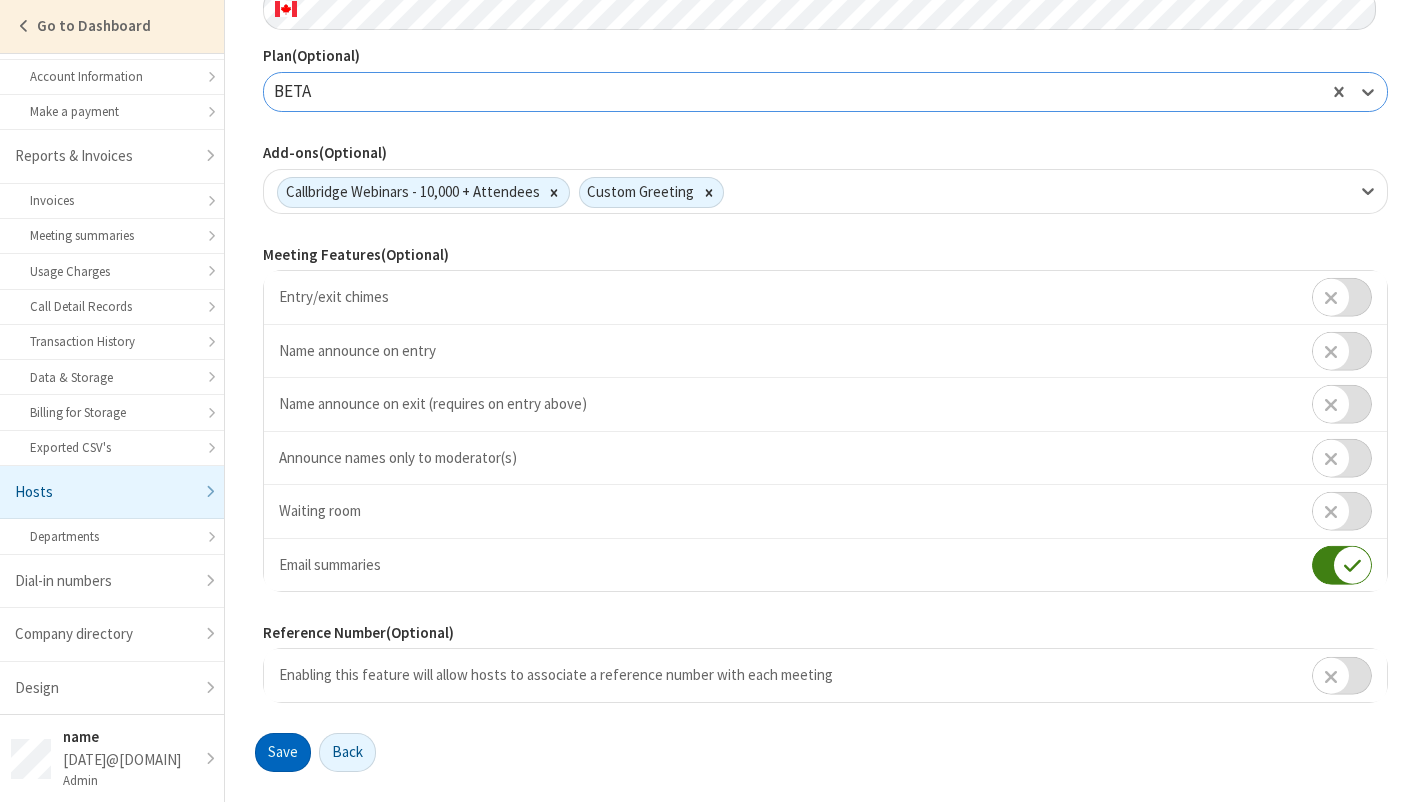click on "Save" at bounding box center [283, 753] 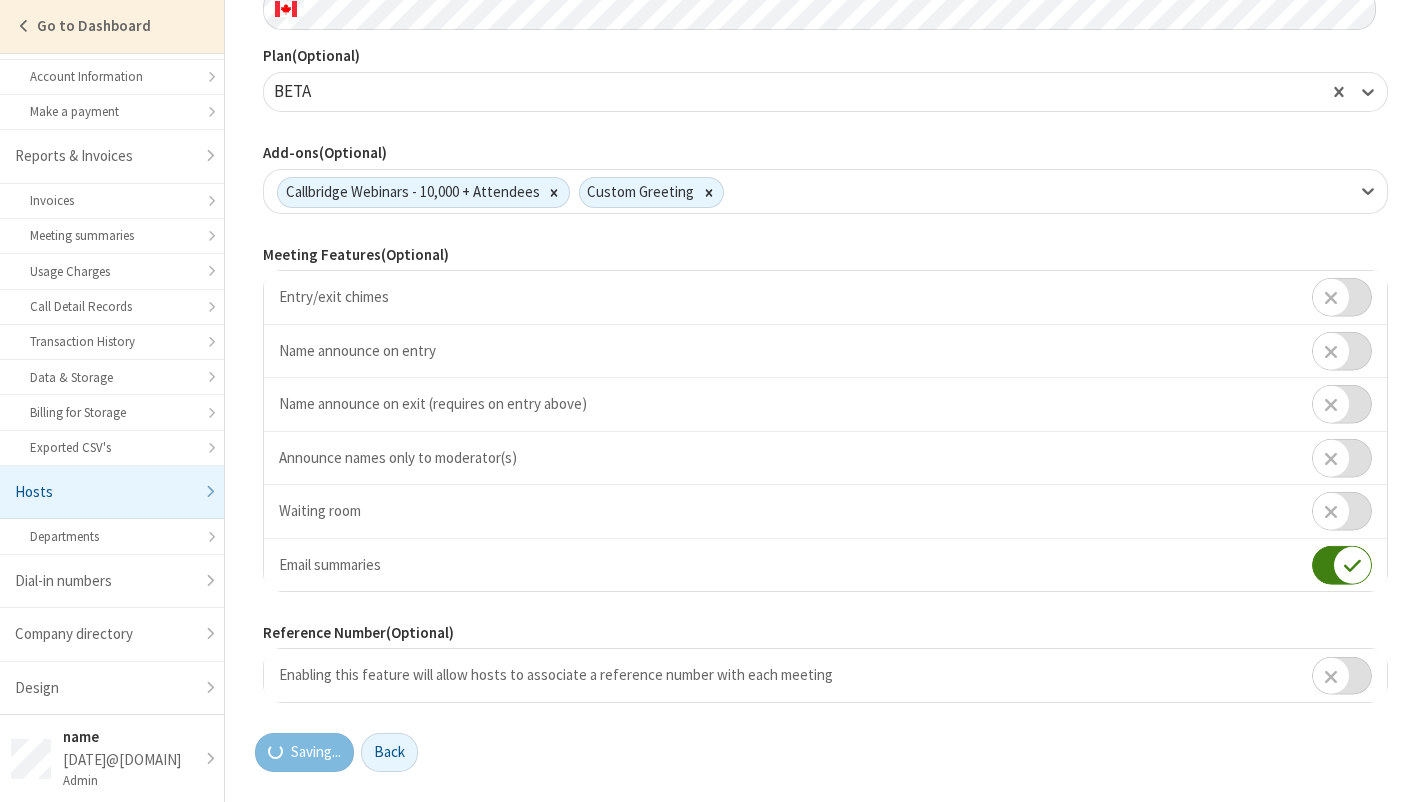 select on "25" 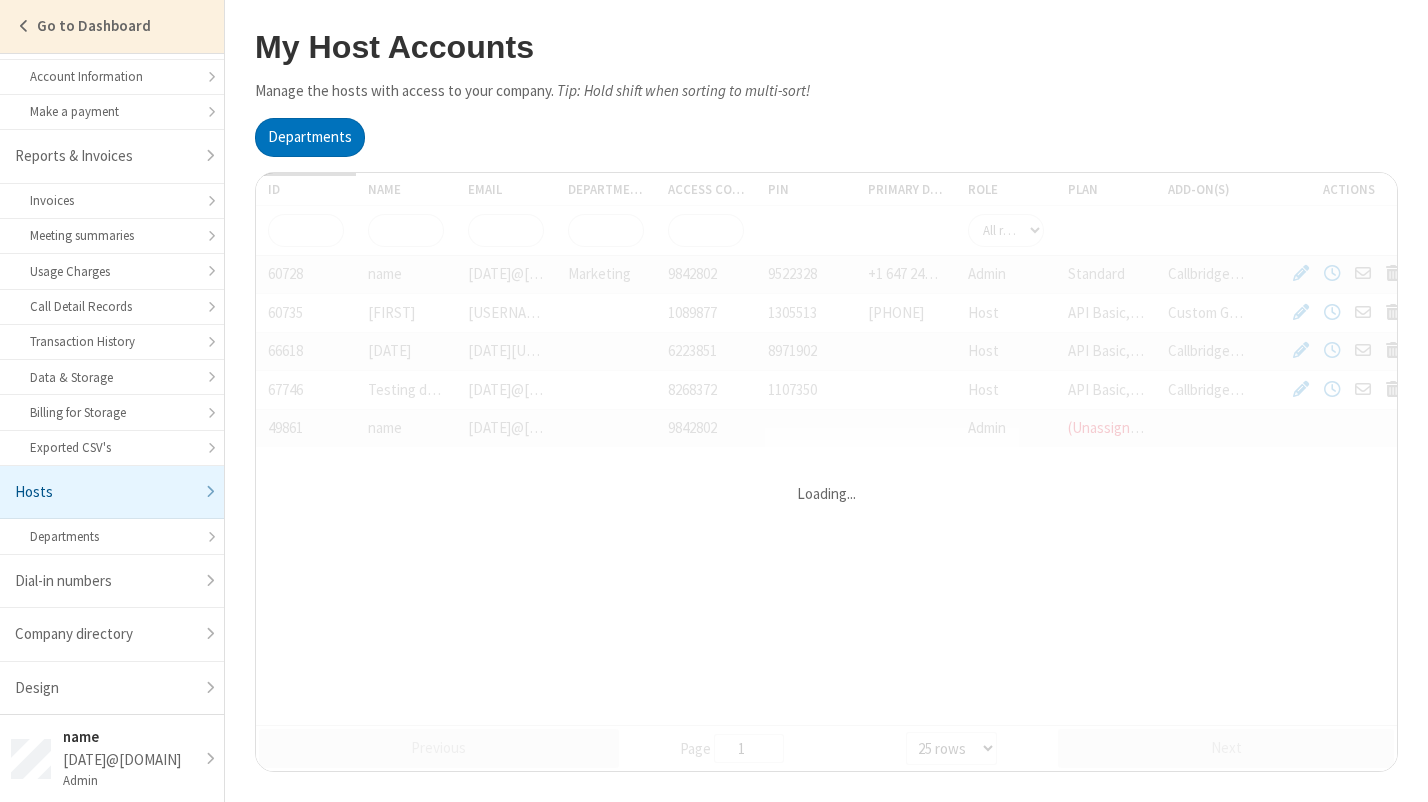 scroll, scrollTop: 0, scrollLeft: 0, axis: both 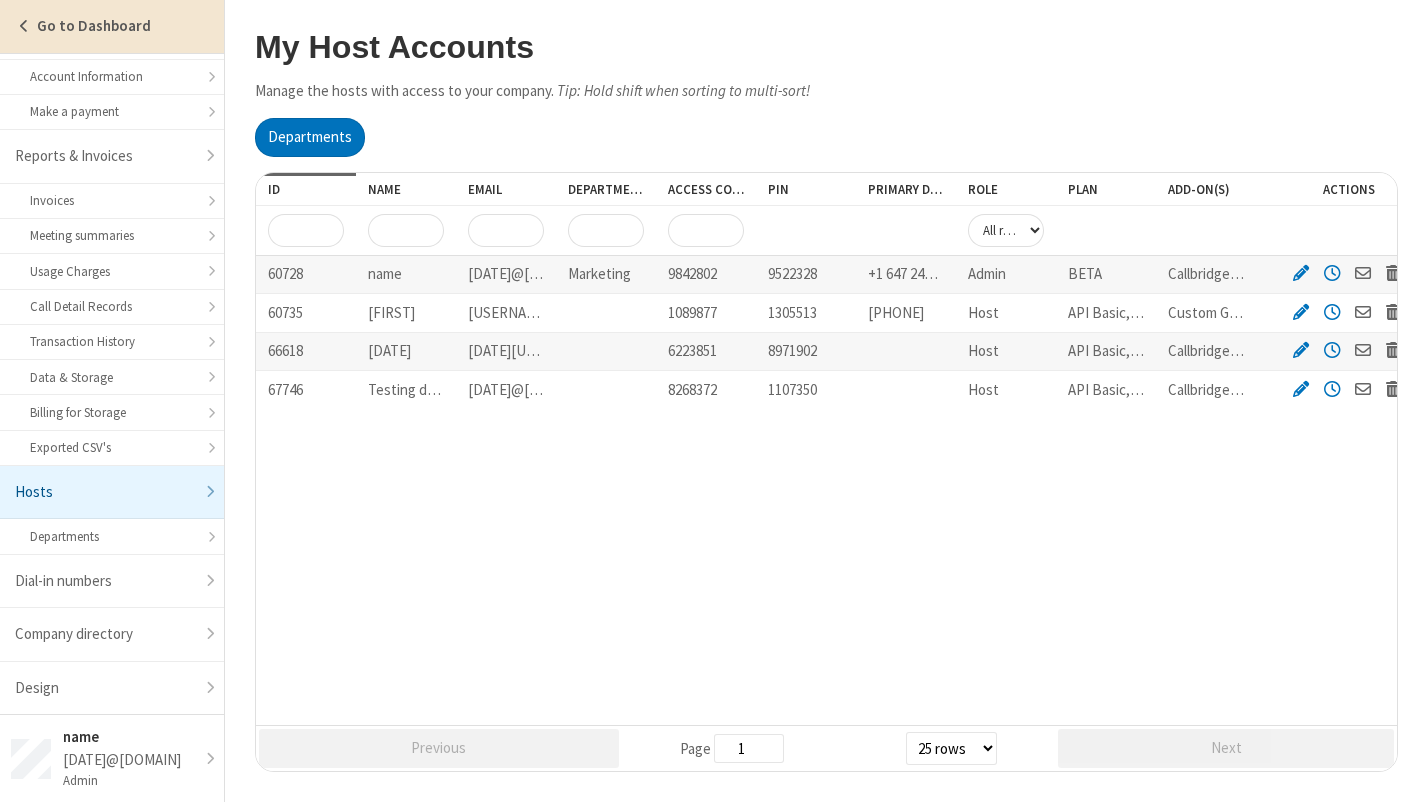 click on "Go to Dashboard" at bounding box center (94, 25) 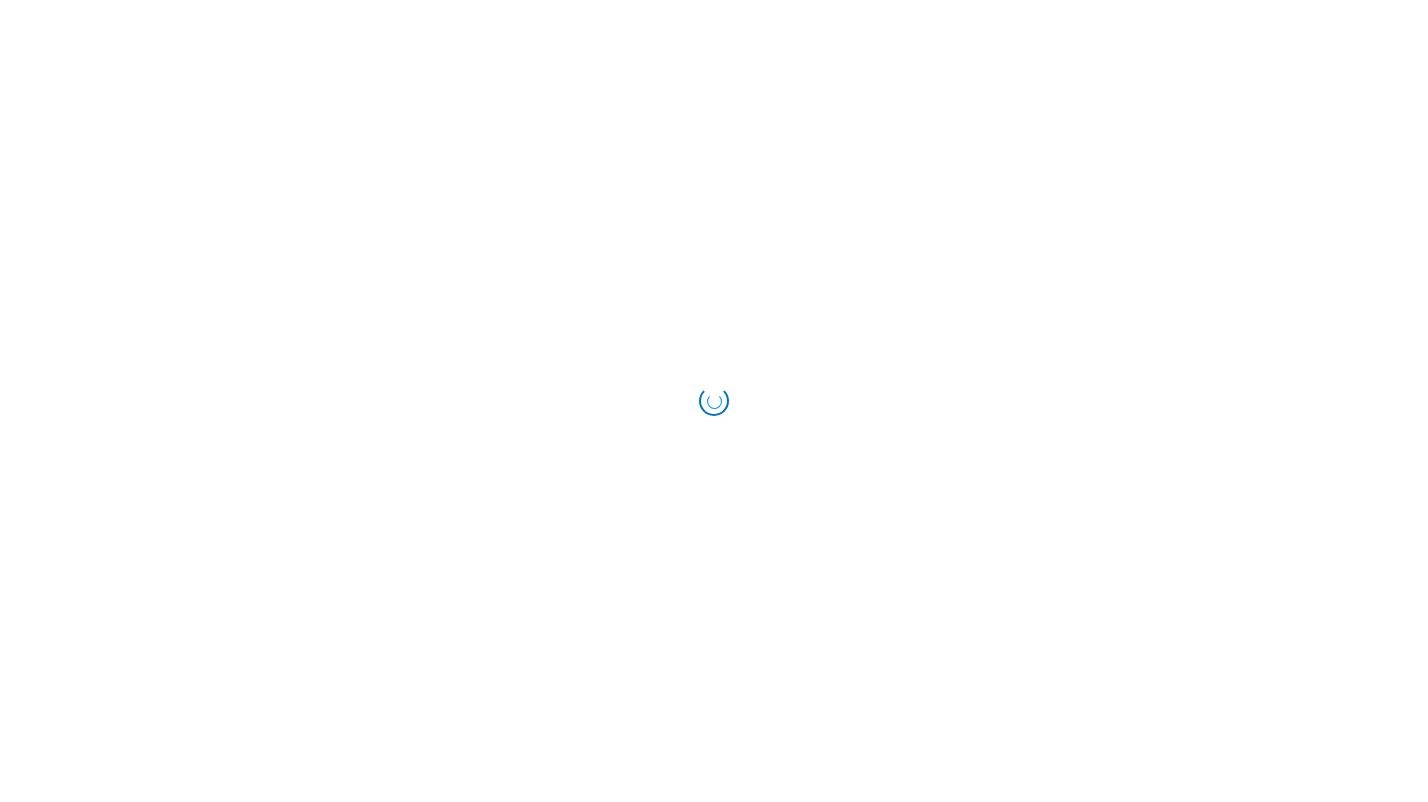 scroll, scrollTop: 0, scrollLeft: 0, axis: both 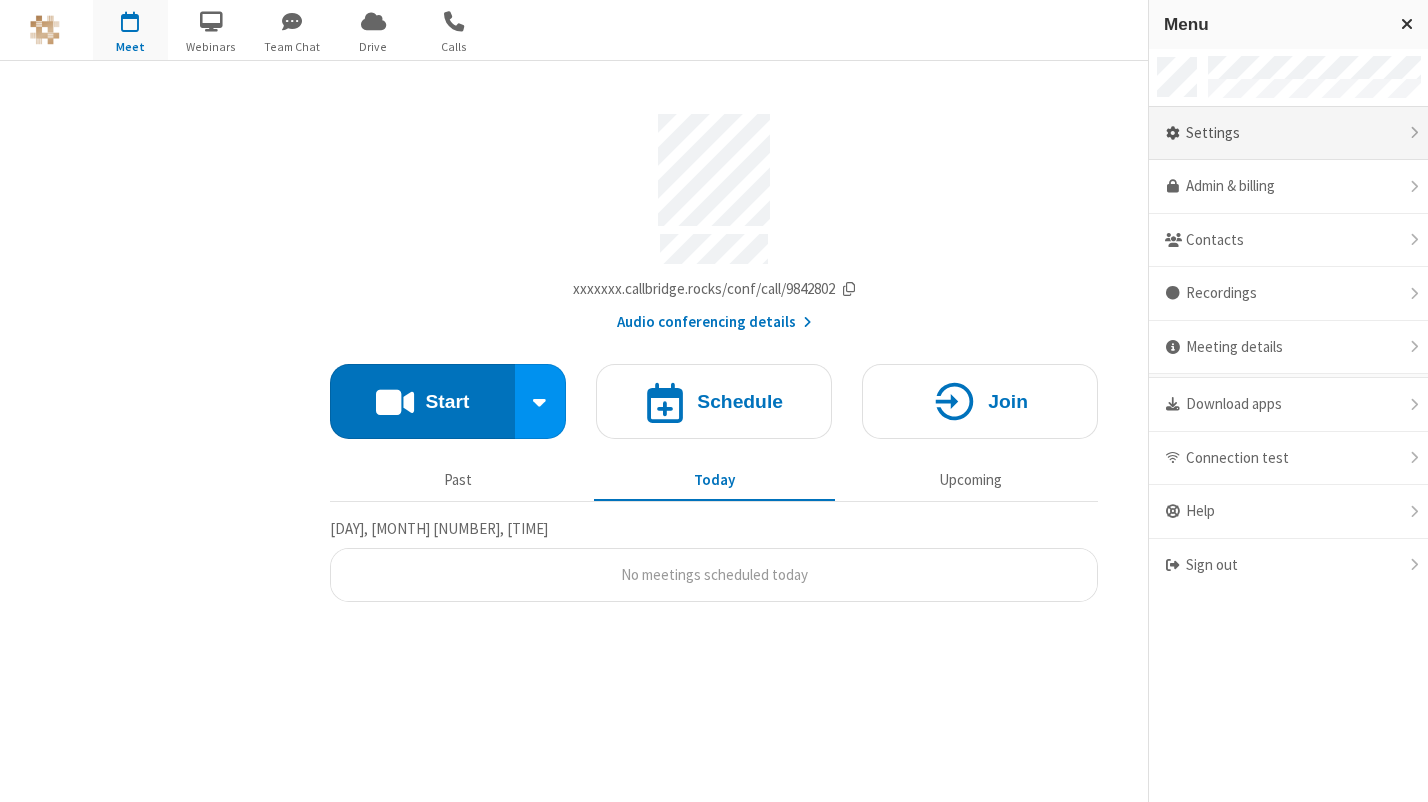 click on "Settings" at bounding box center [1288, 134] 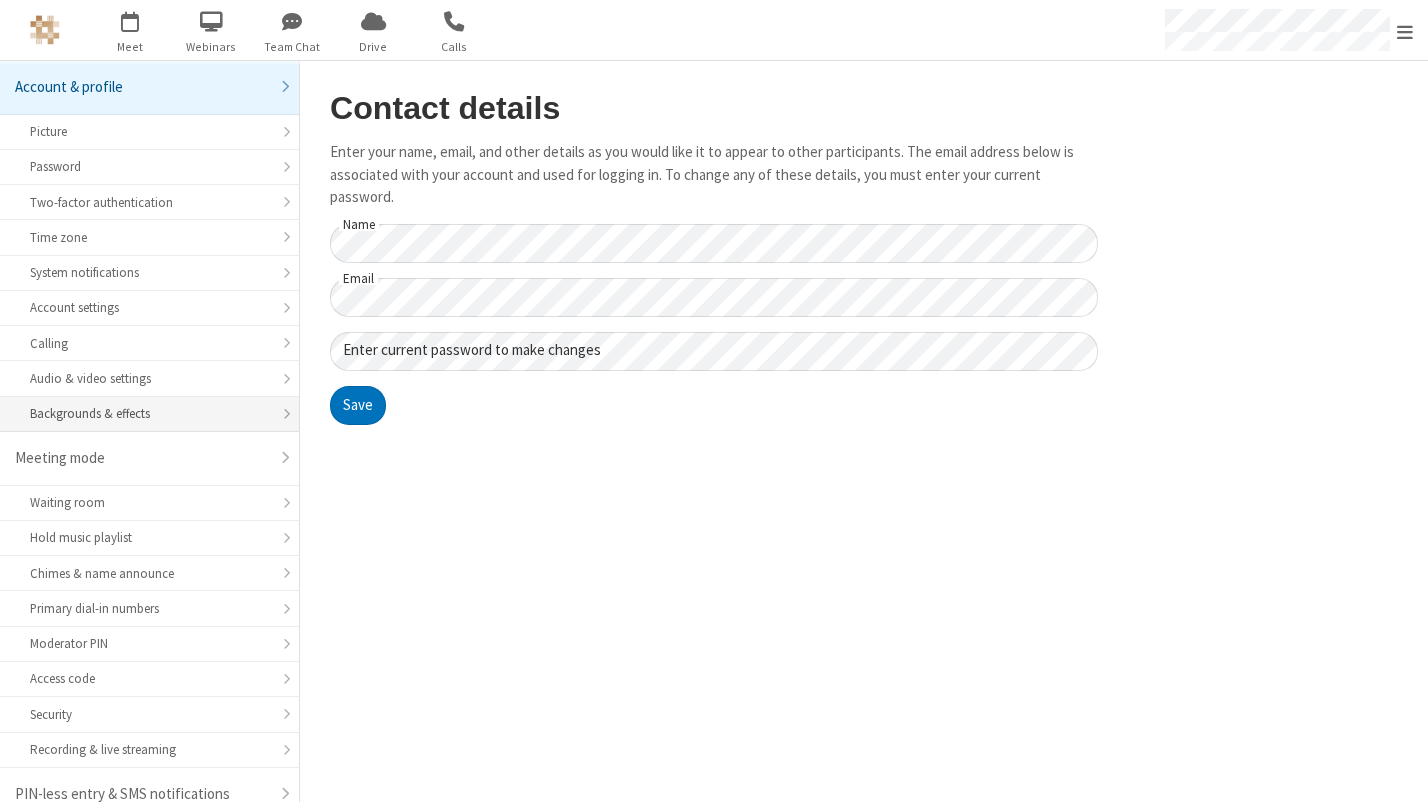click on "Backgrounds & effects" at bounding box center [149, 413] 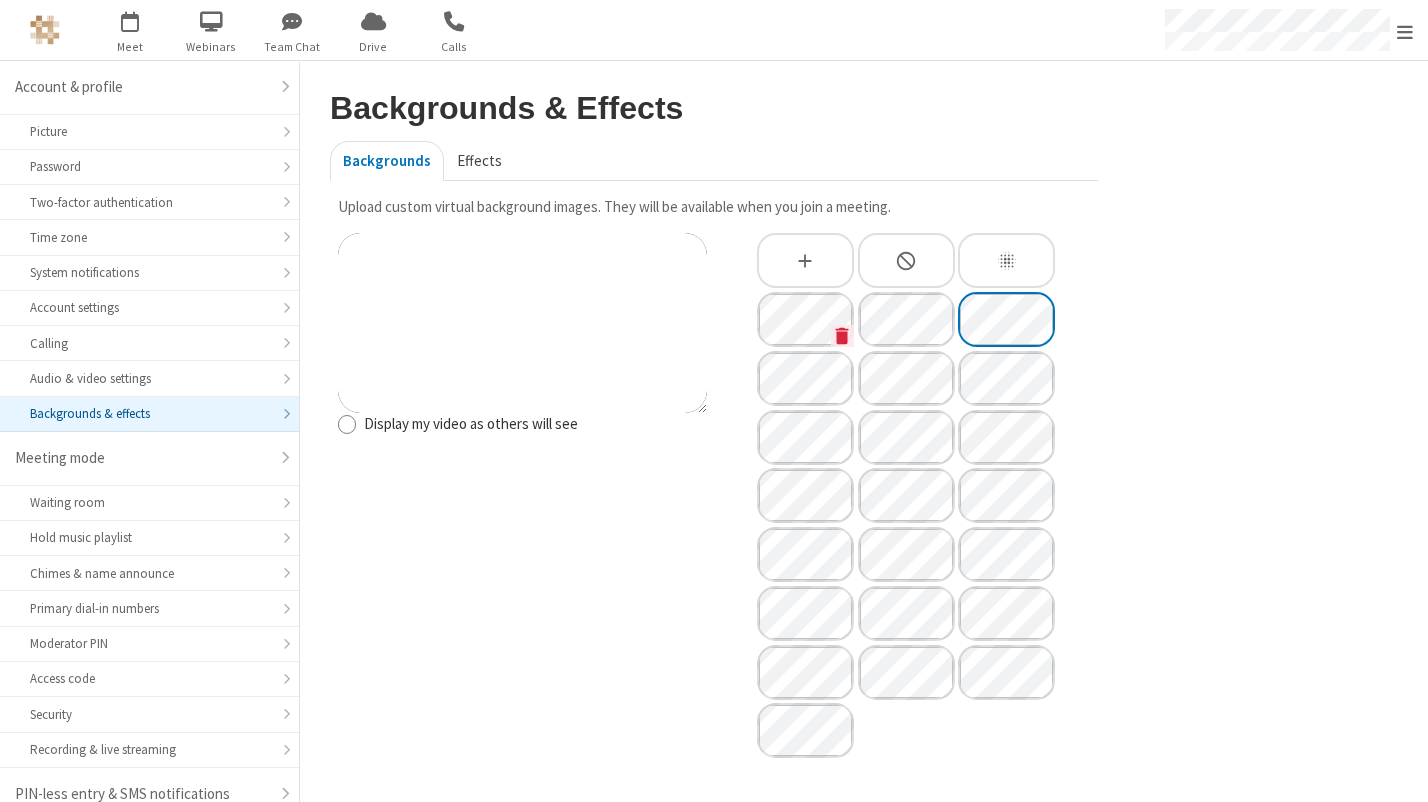 click on "Effects" at bounding box center [479, 161] 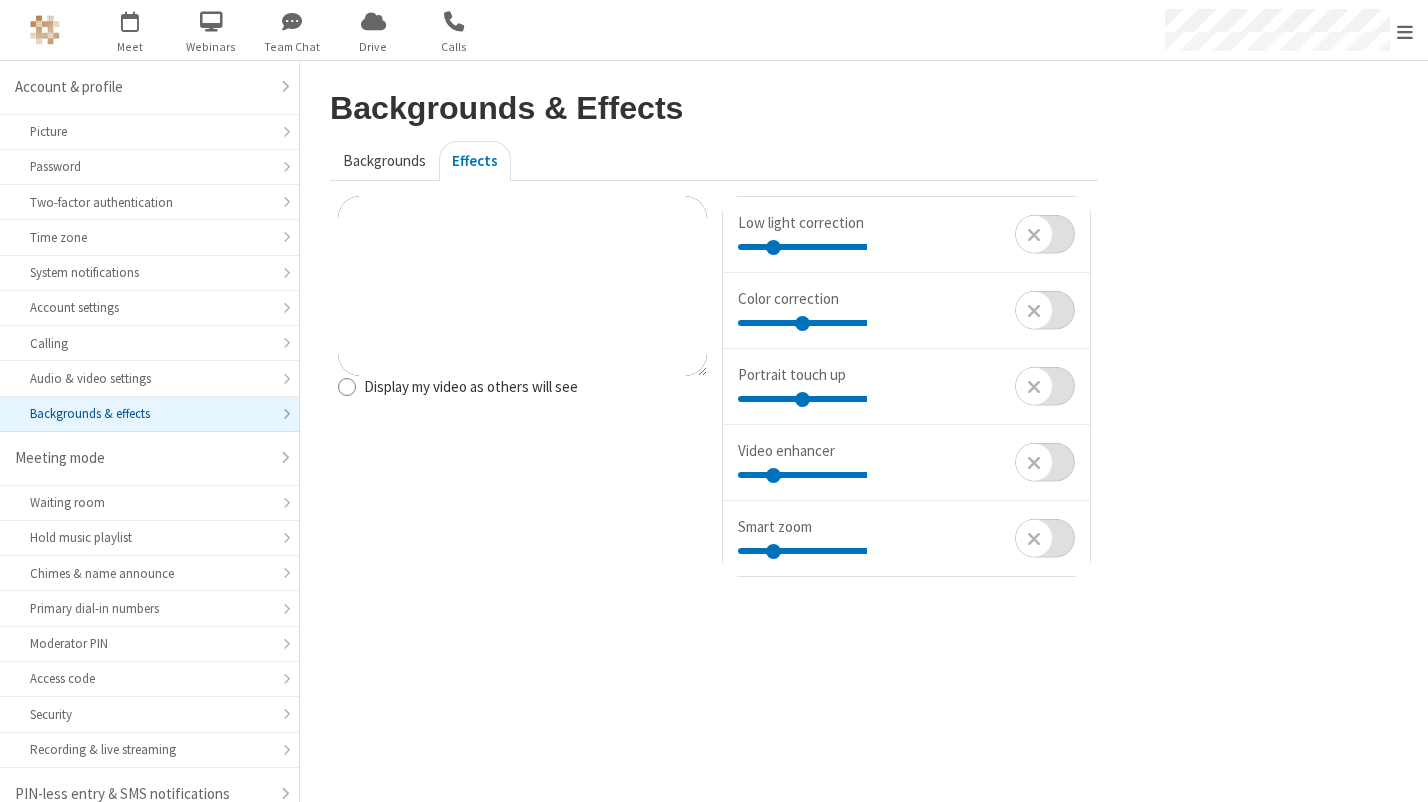 click on "Backgrounds" at bounding box center (384, 161) 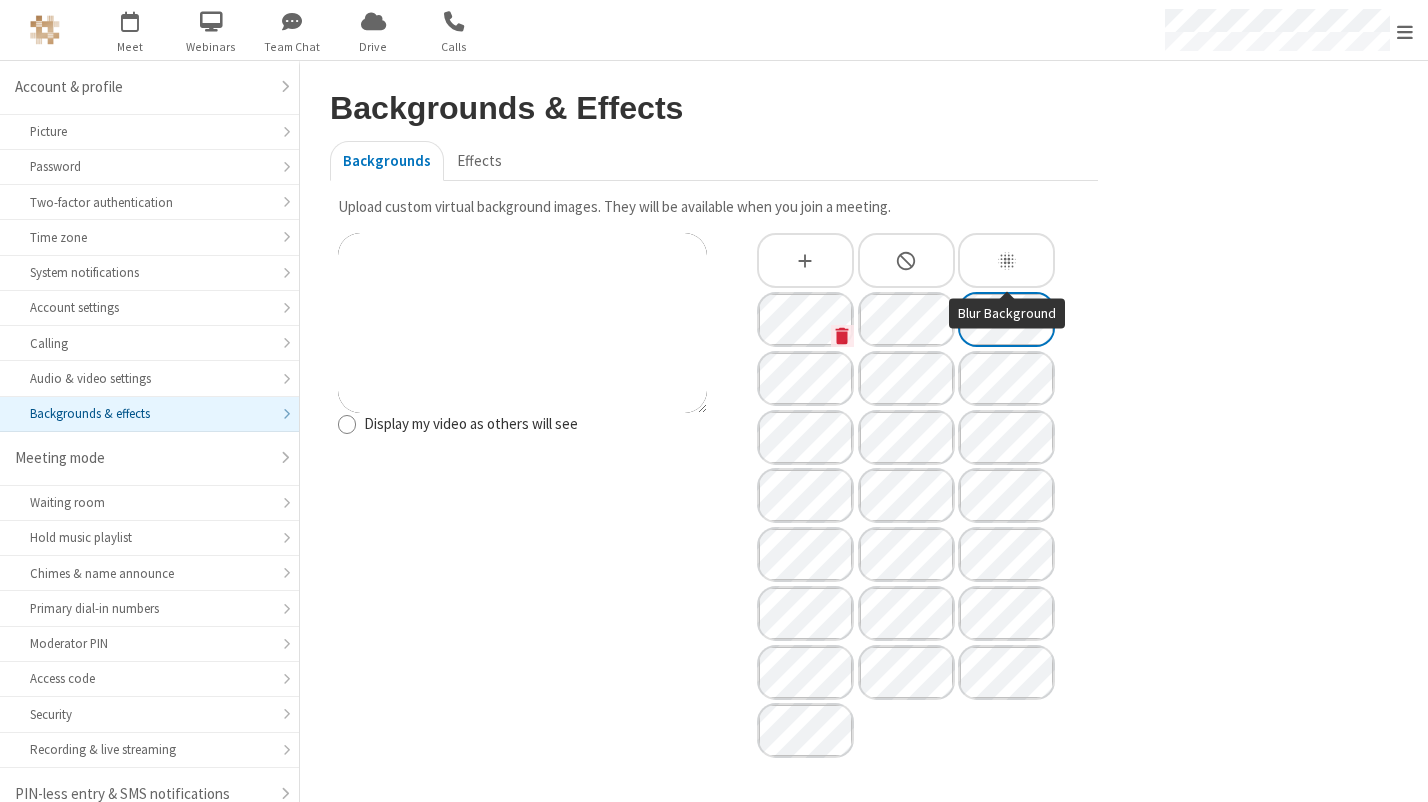click at bounding box center [1006, 260] 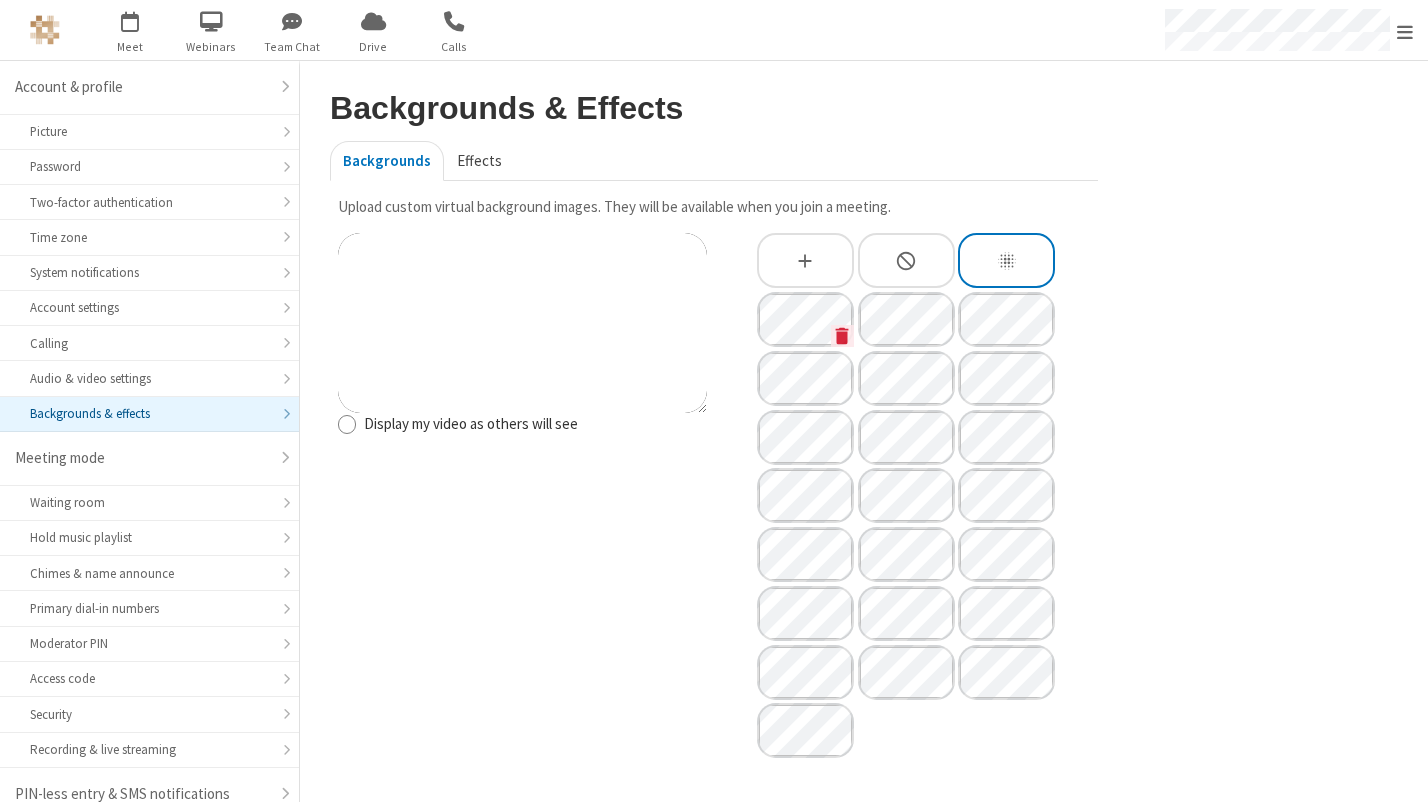 click on "Effects" at bounding box center [479, 161] 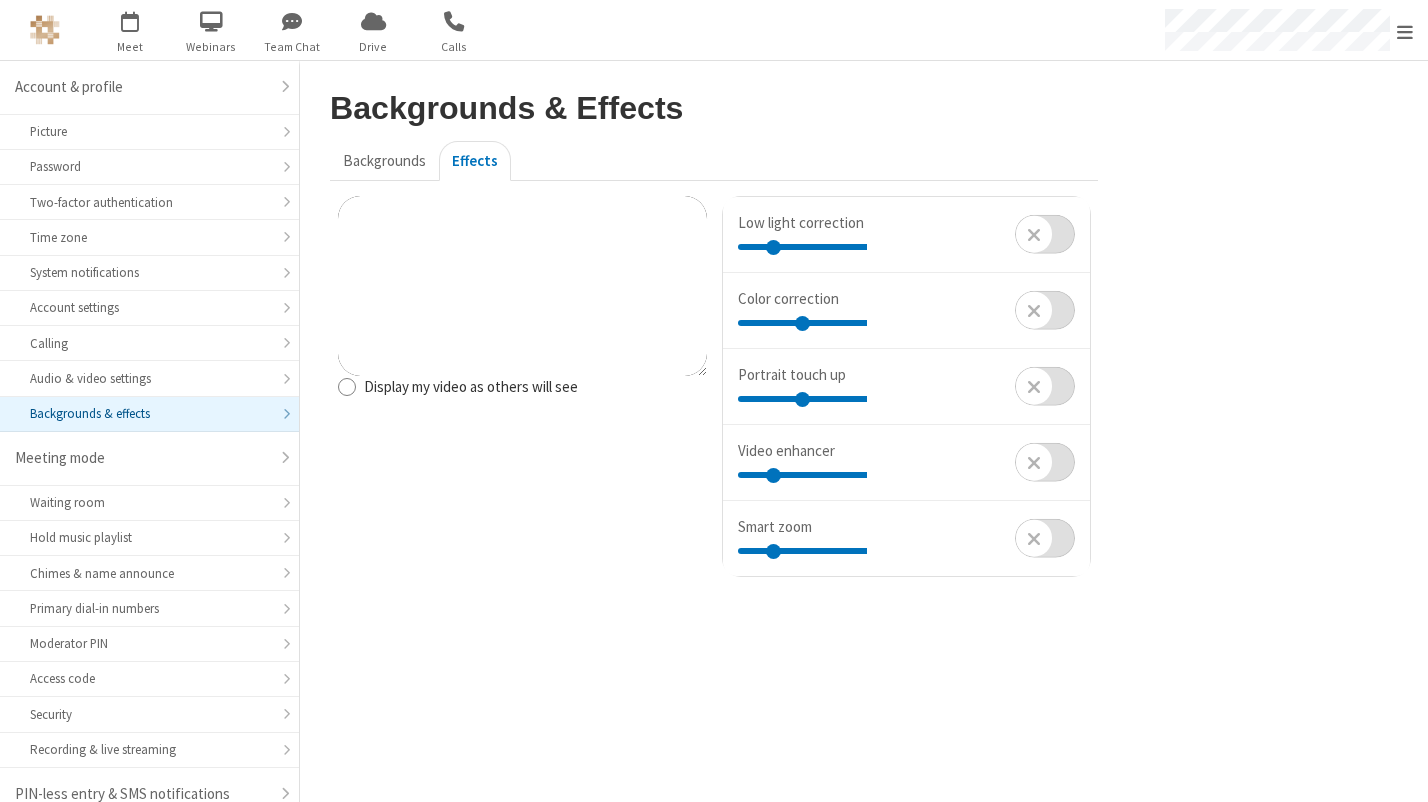click at bounding box center (1045, 386) 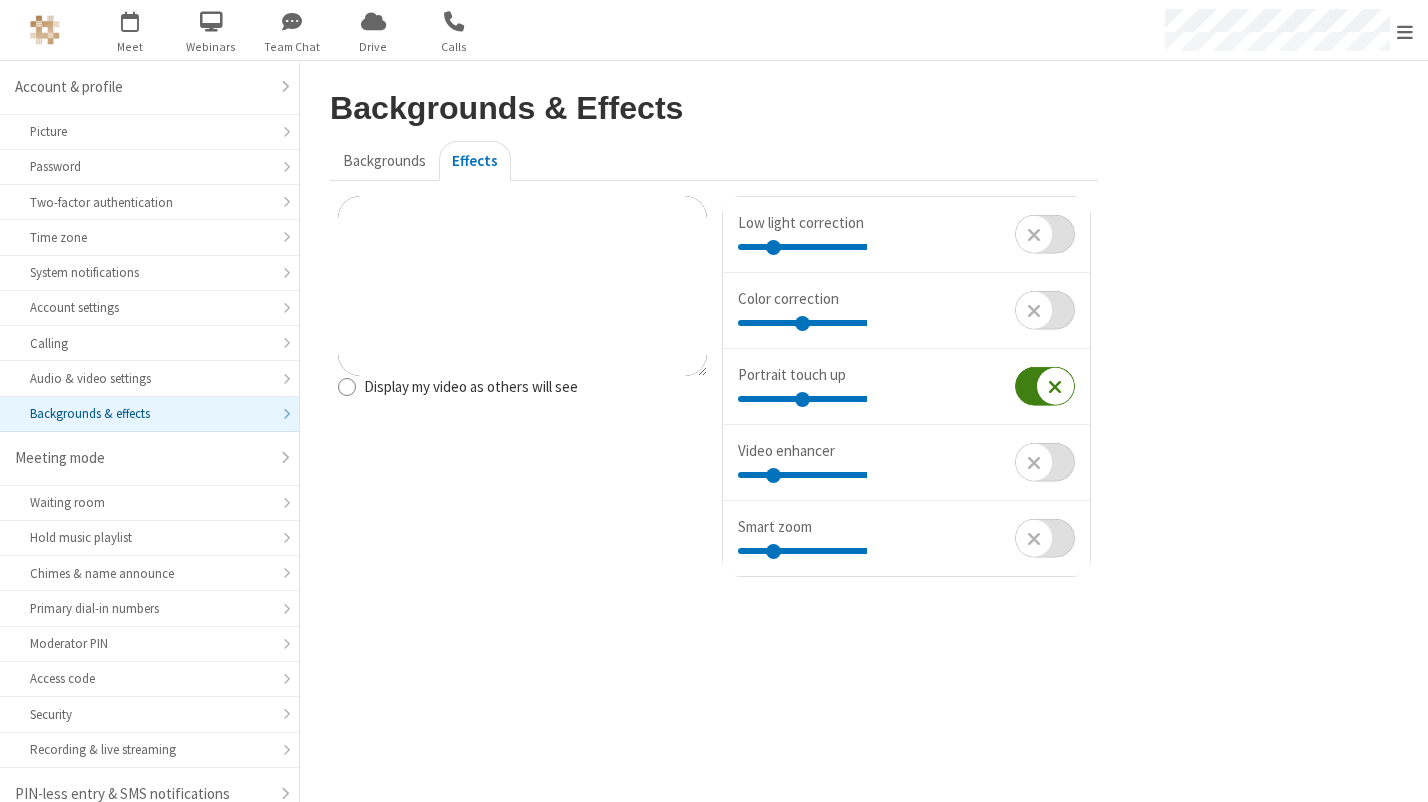 checkbox on "true" 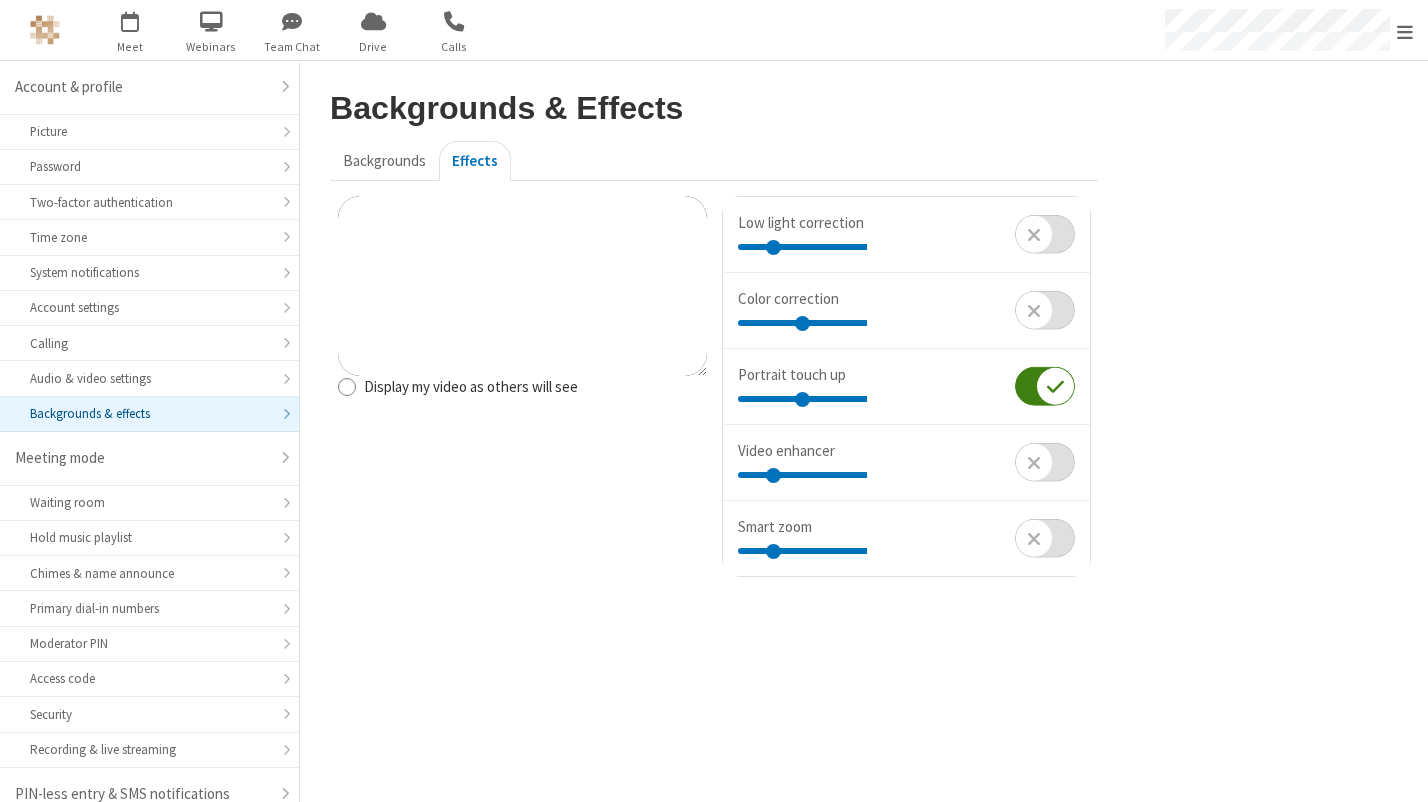 click at bounding box center [1045, 462] 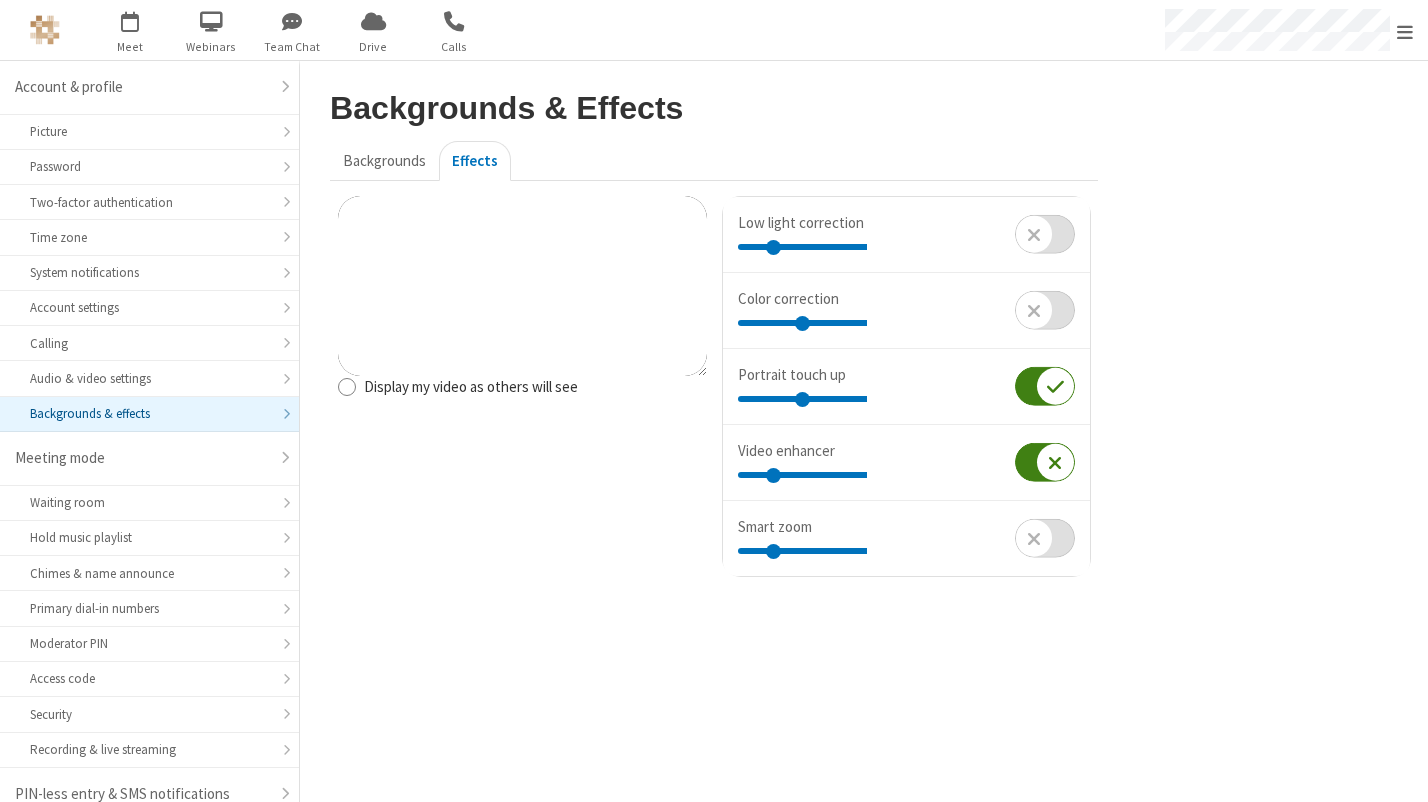 checkbox on "true" 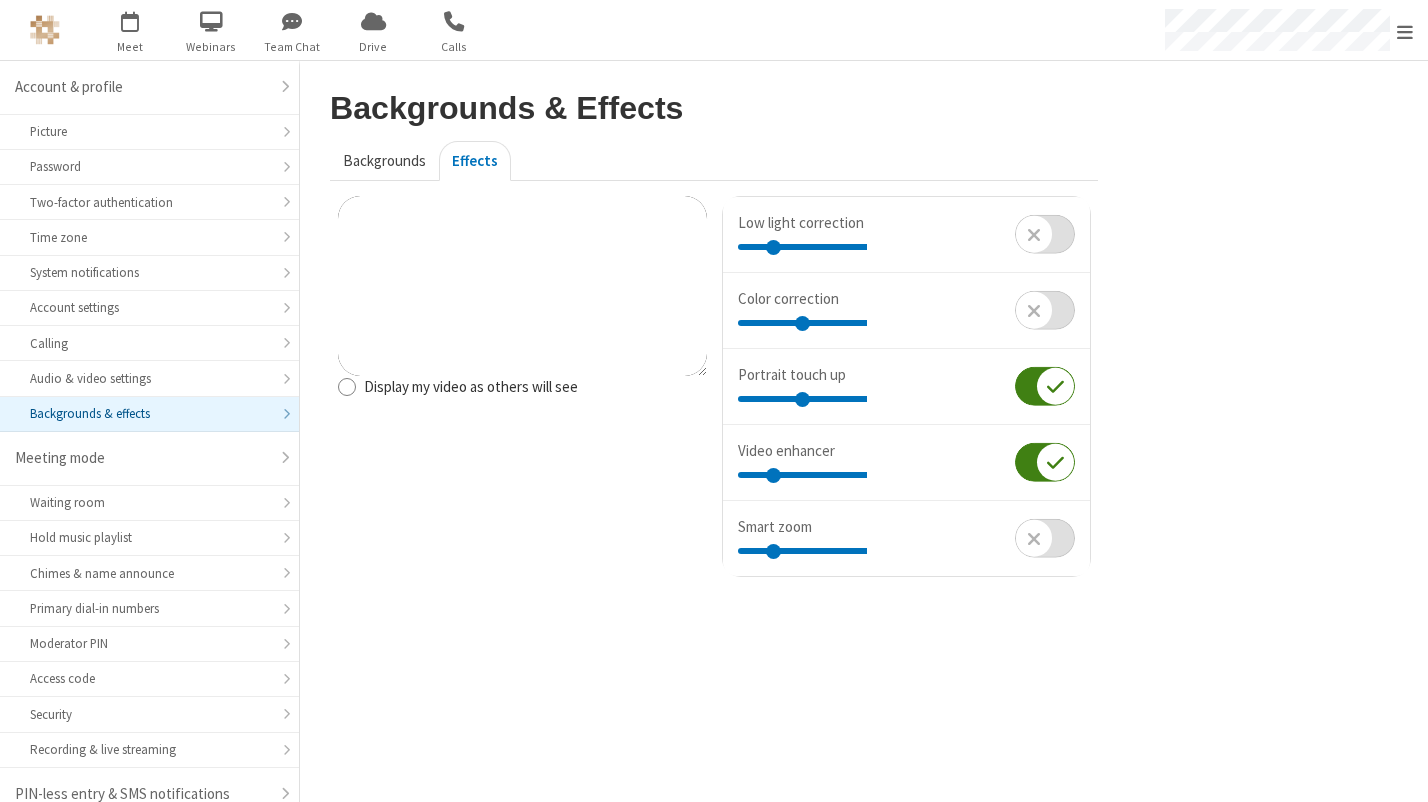 click on "Backgrounds" at bounding box center [384, 161] 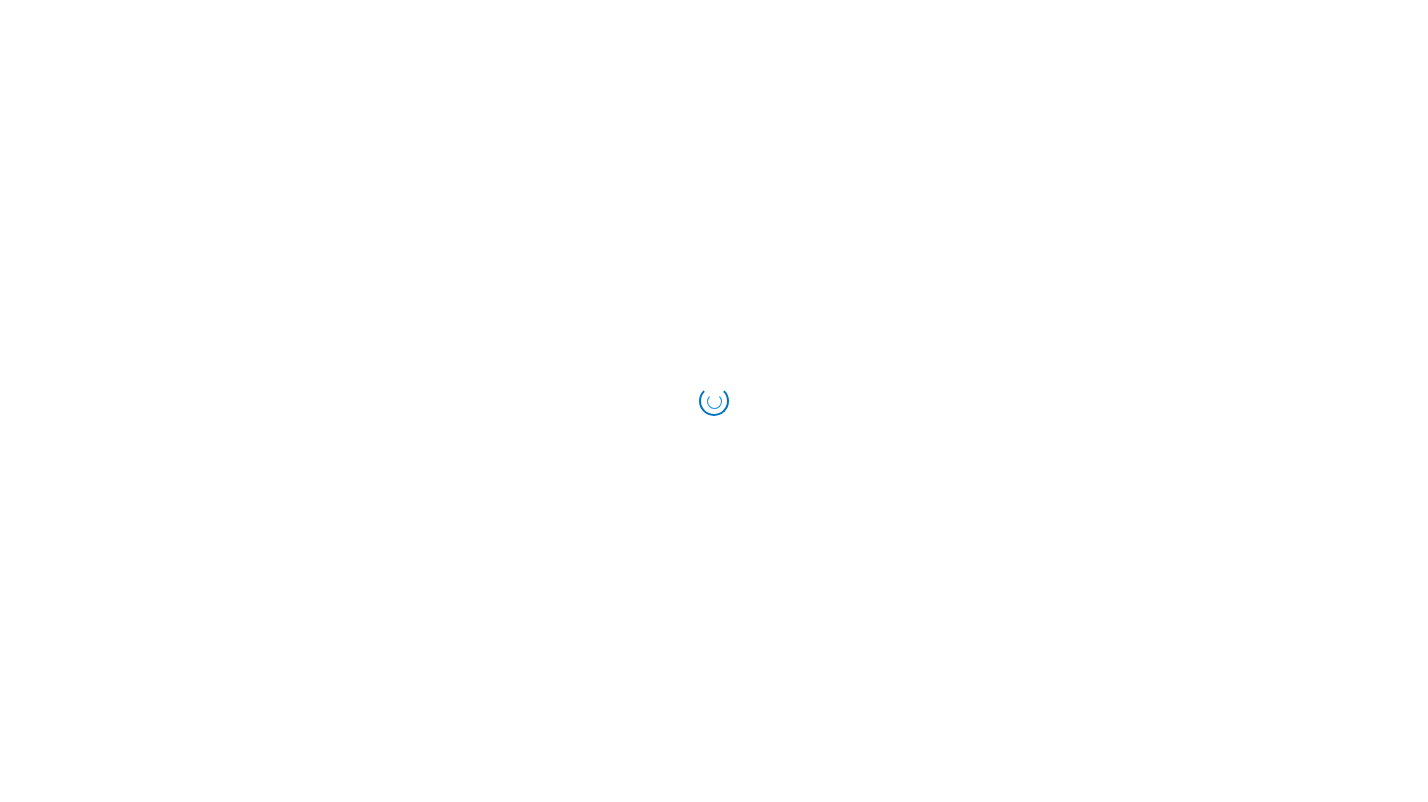 scroll, scrollTop: 0, scrollLeft: 0, axis: both 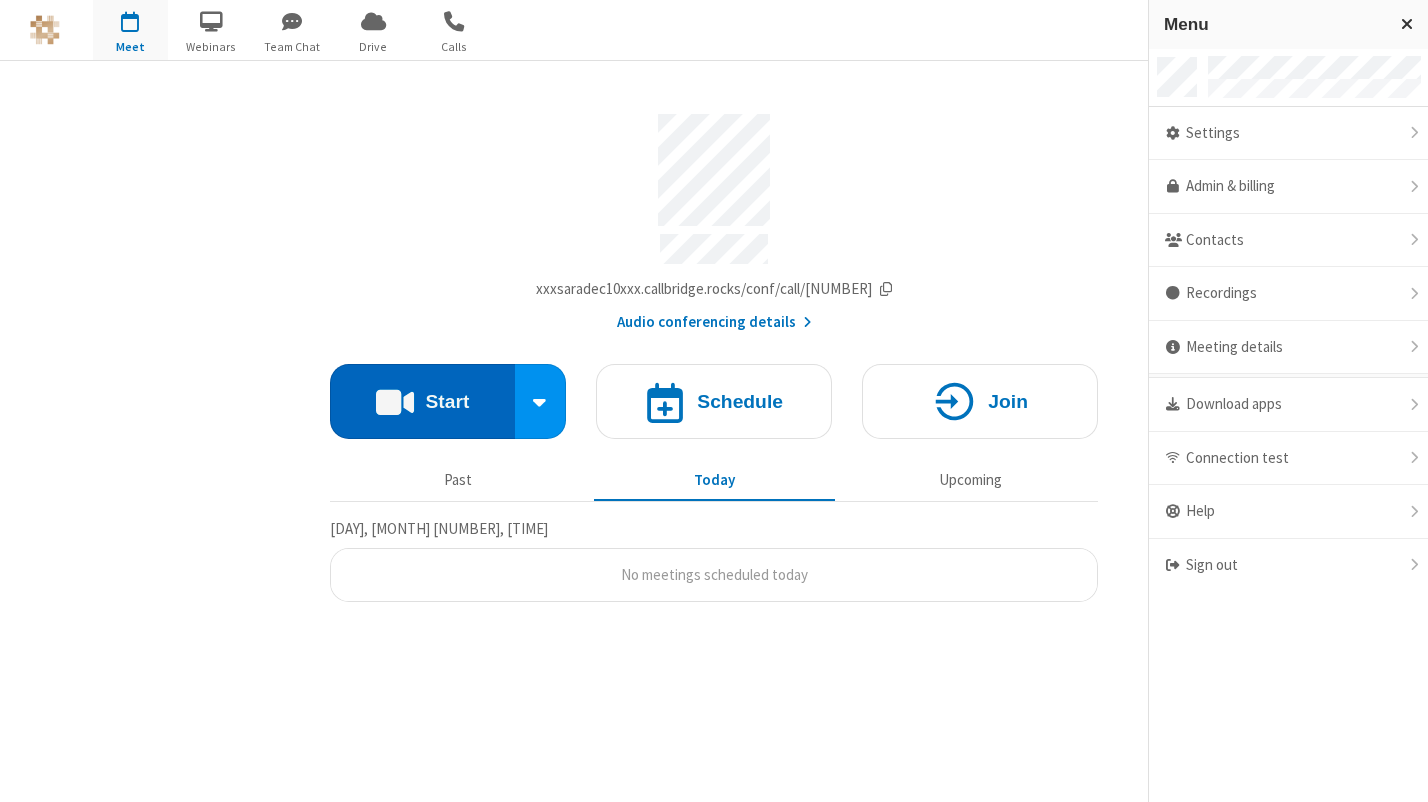 click on "Start" at bounding box center (447, 401) 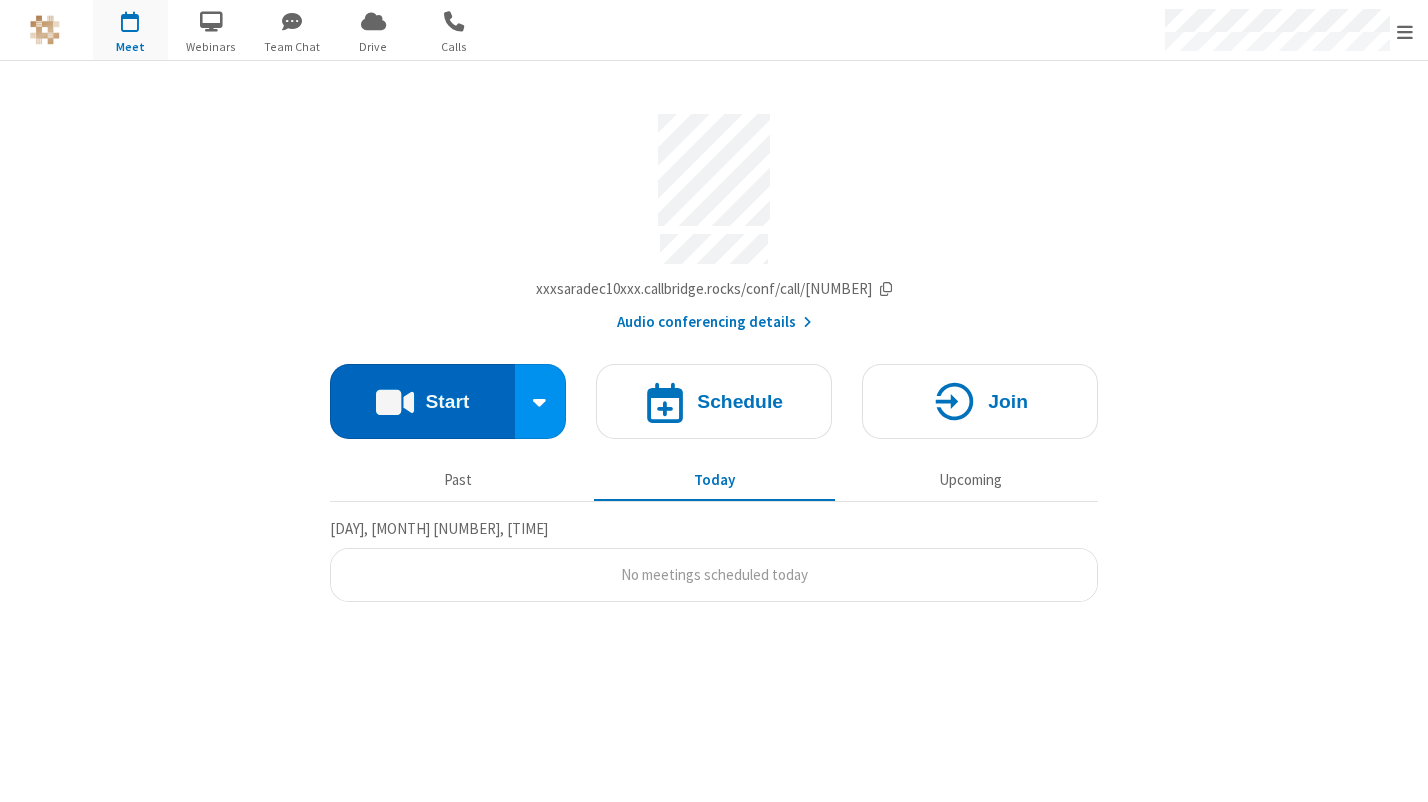 click on "Start" at bounding box center (447, 401) 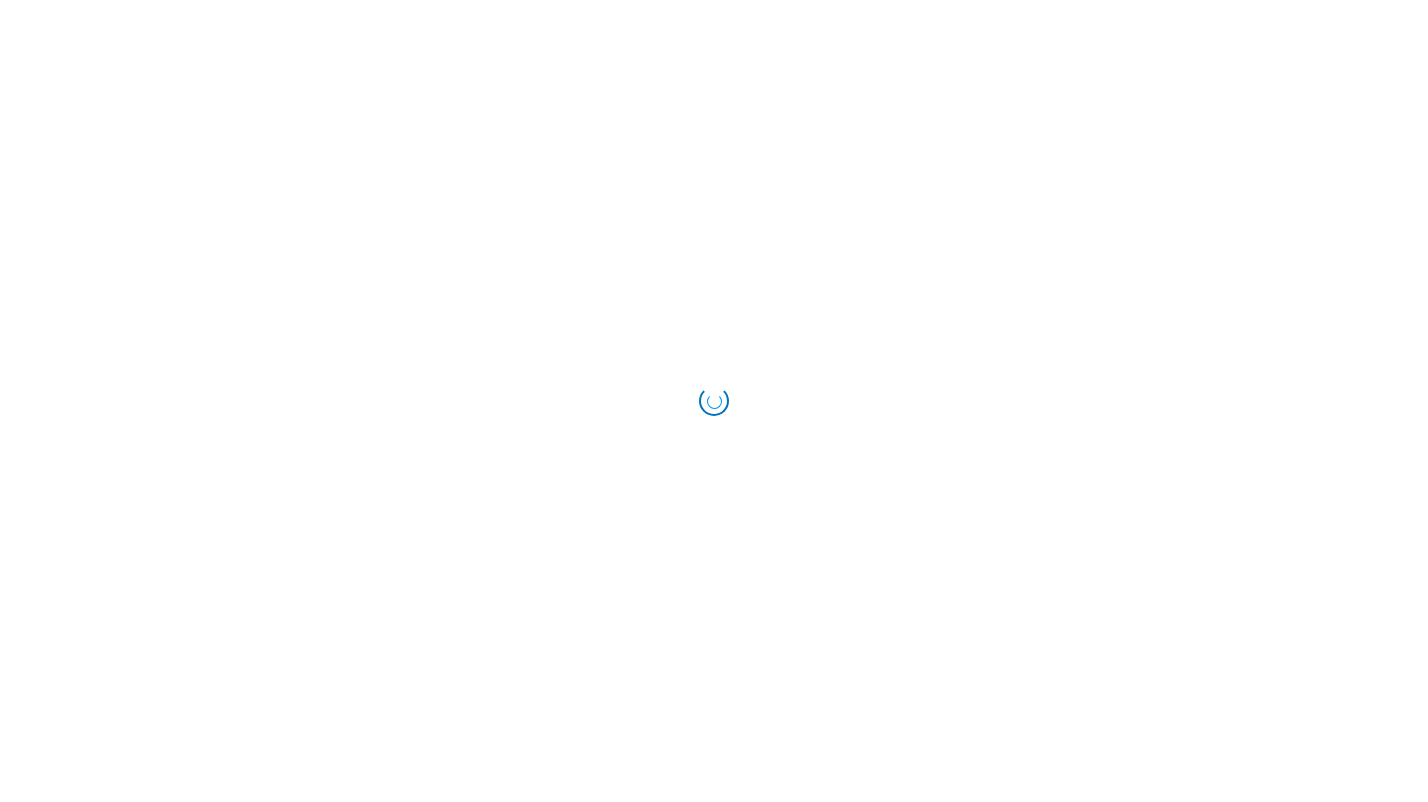 scroll, scrollTop: 0, scrollLeft: 0, axis: both 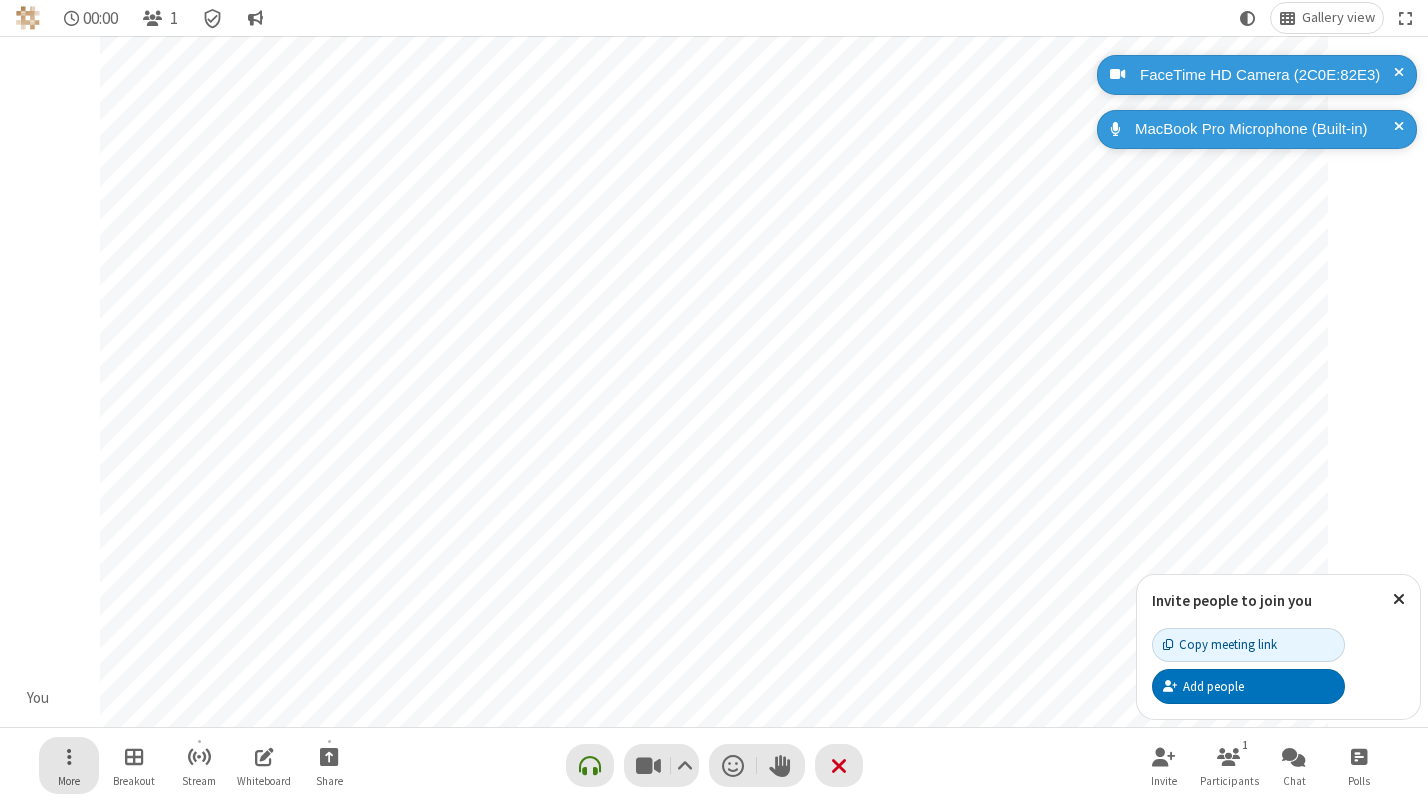 click on "More" at bounding box center [69, 765] 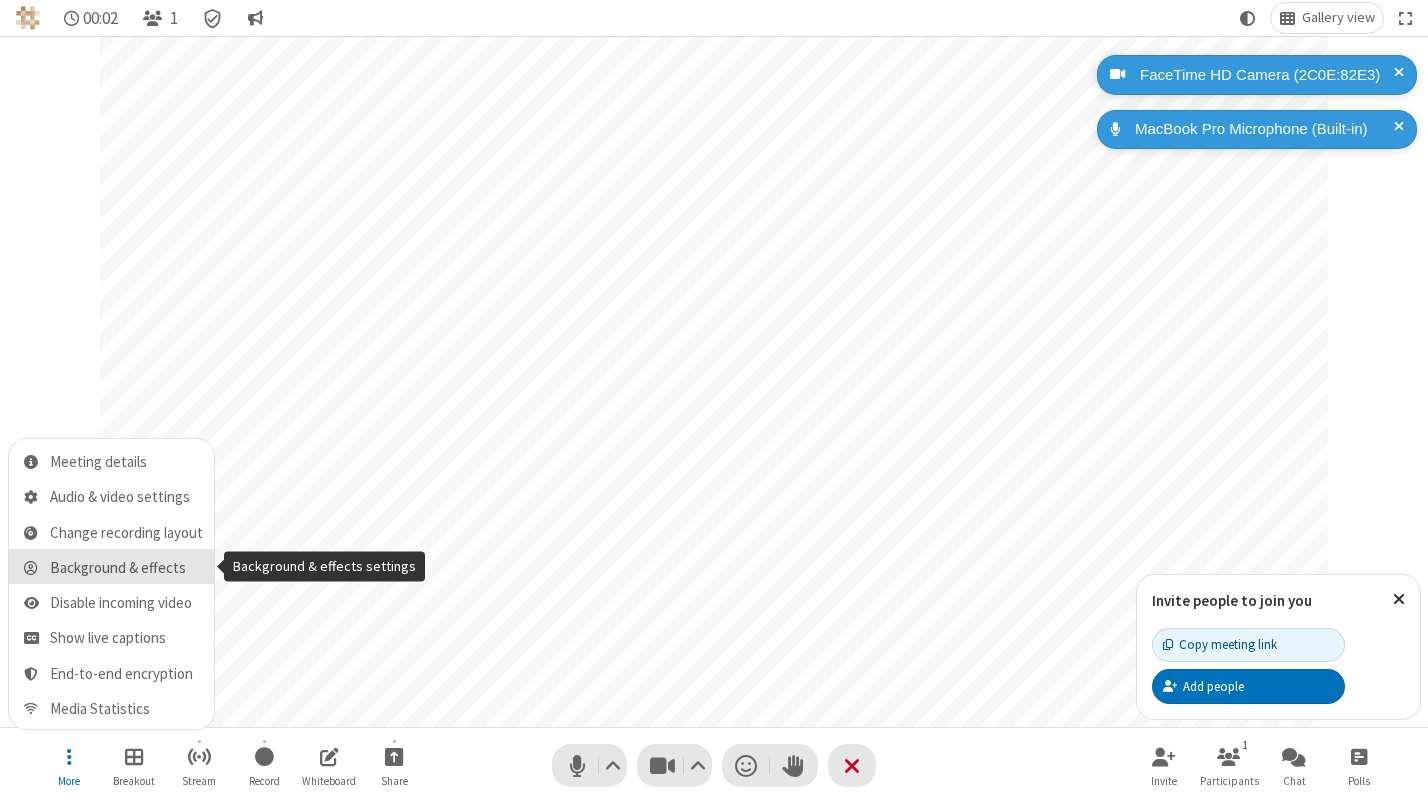 click on "Background & effects" at bounding box center (126, 568) 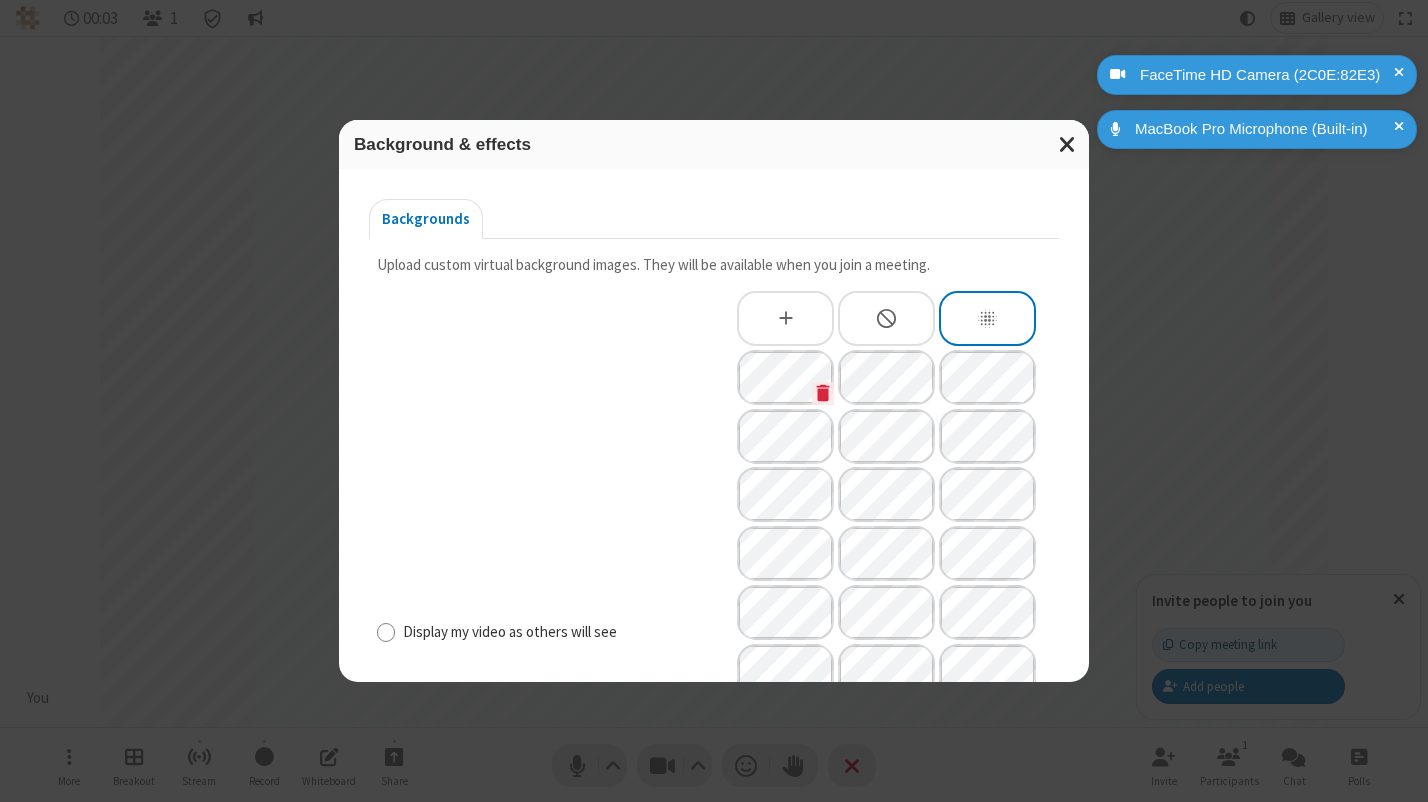 scroll, scrollTop: 325, scrollLeft: 0, axis: vertical 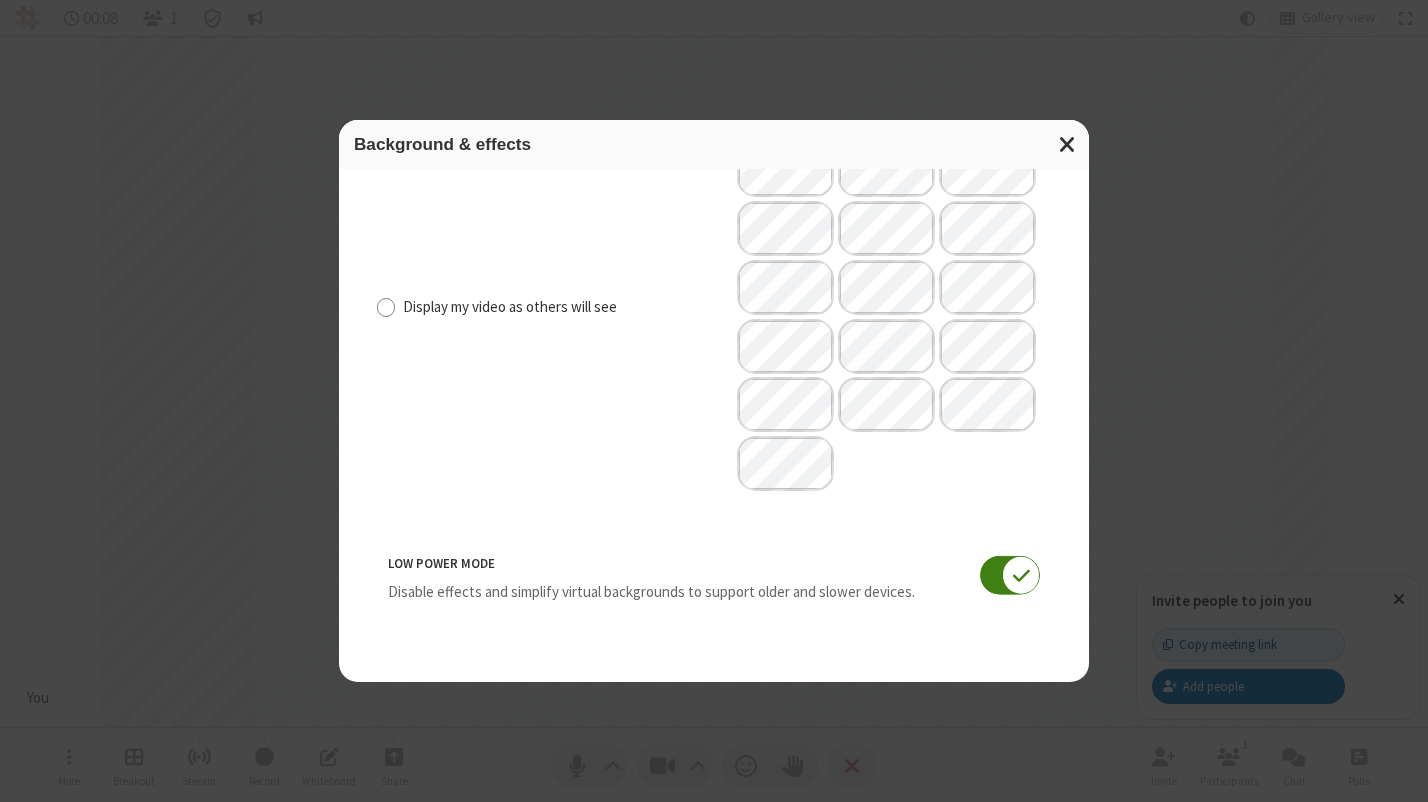 click at bounding box center (1010, 575) 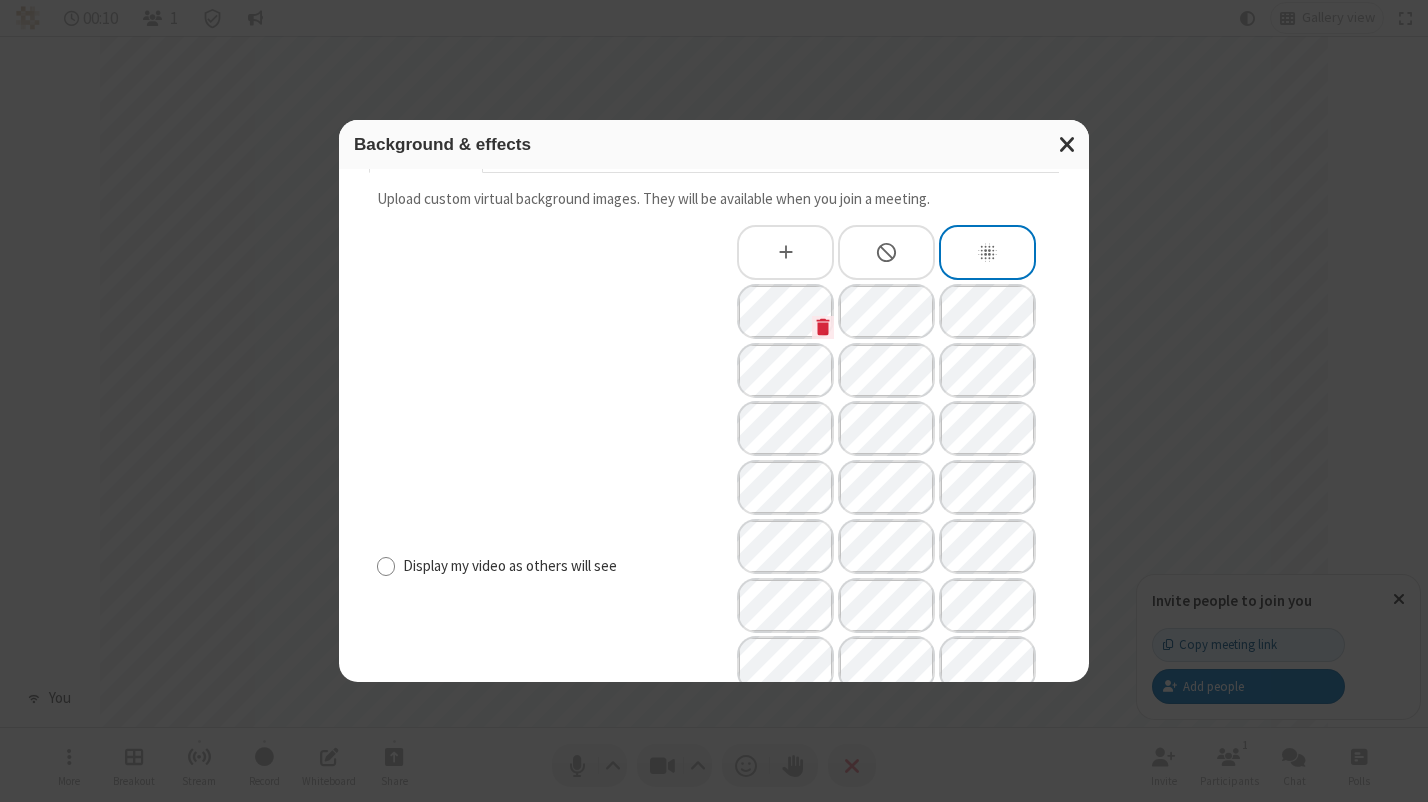 scroll, scrollTop: 325, scrollLeft: 0, axis: vertical 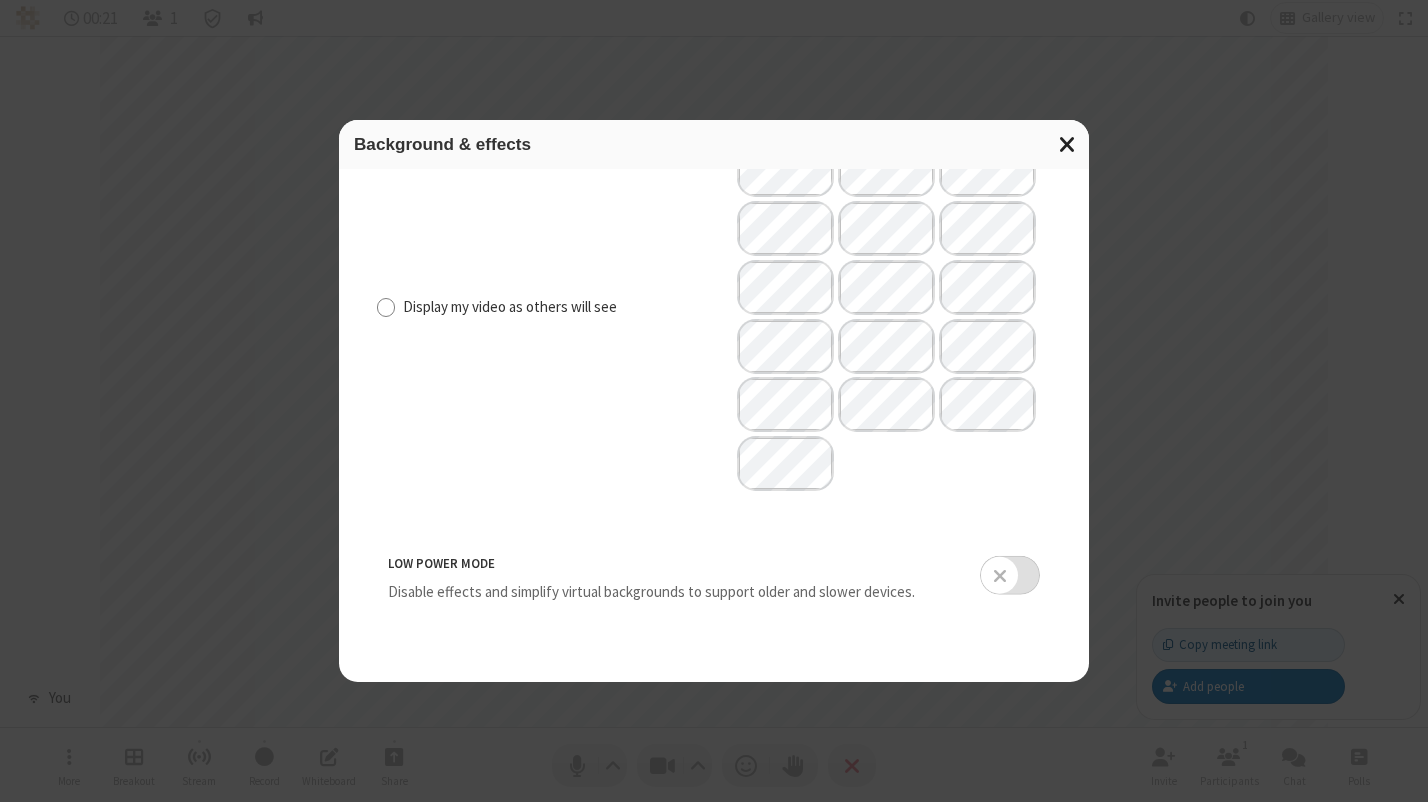 click at bounding box center (1068, 144) 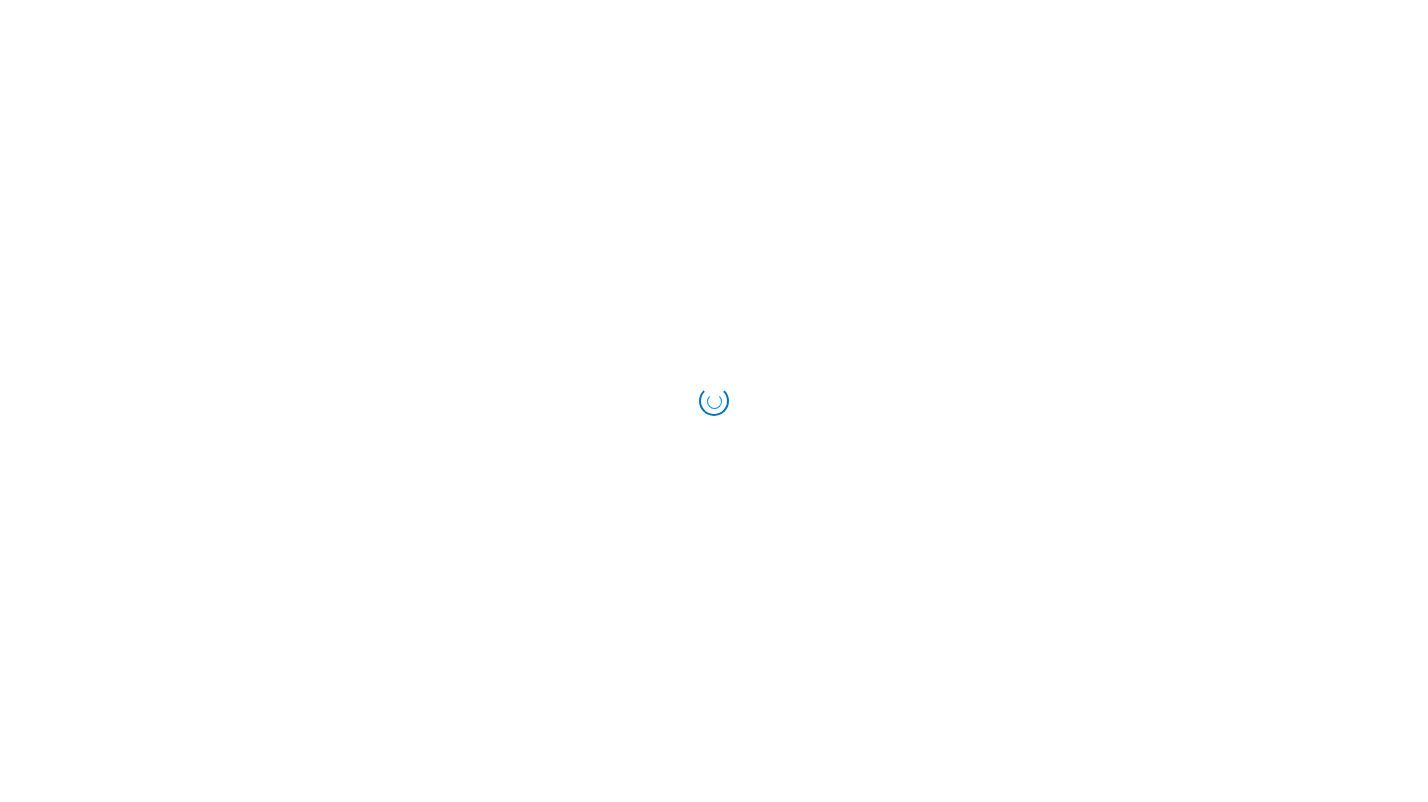 scroll, scrollTop: 0, scrollLeft: 0, axis: both 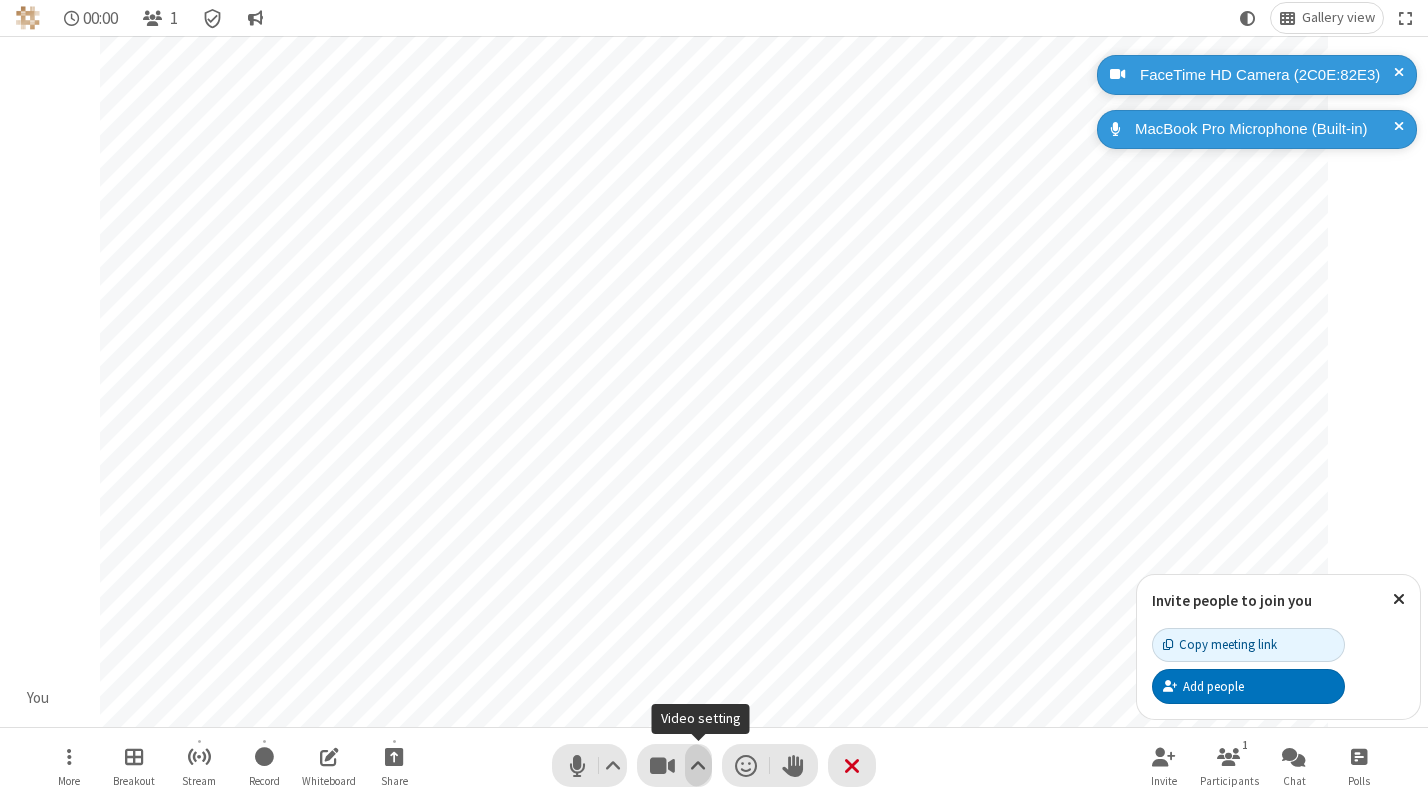 click at bounding box center [698, 765] 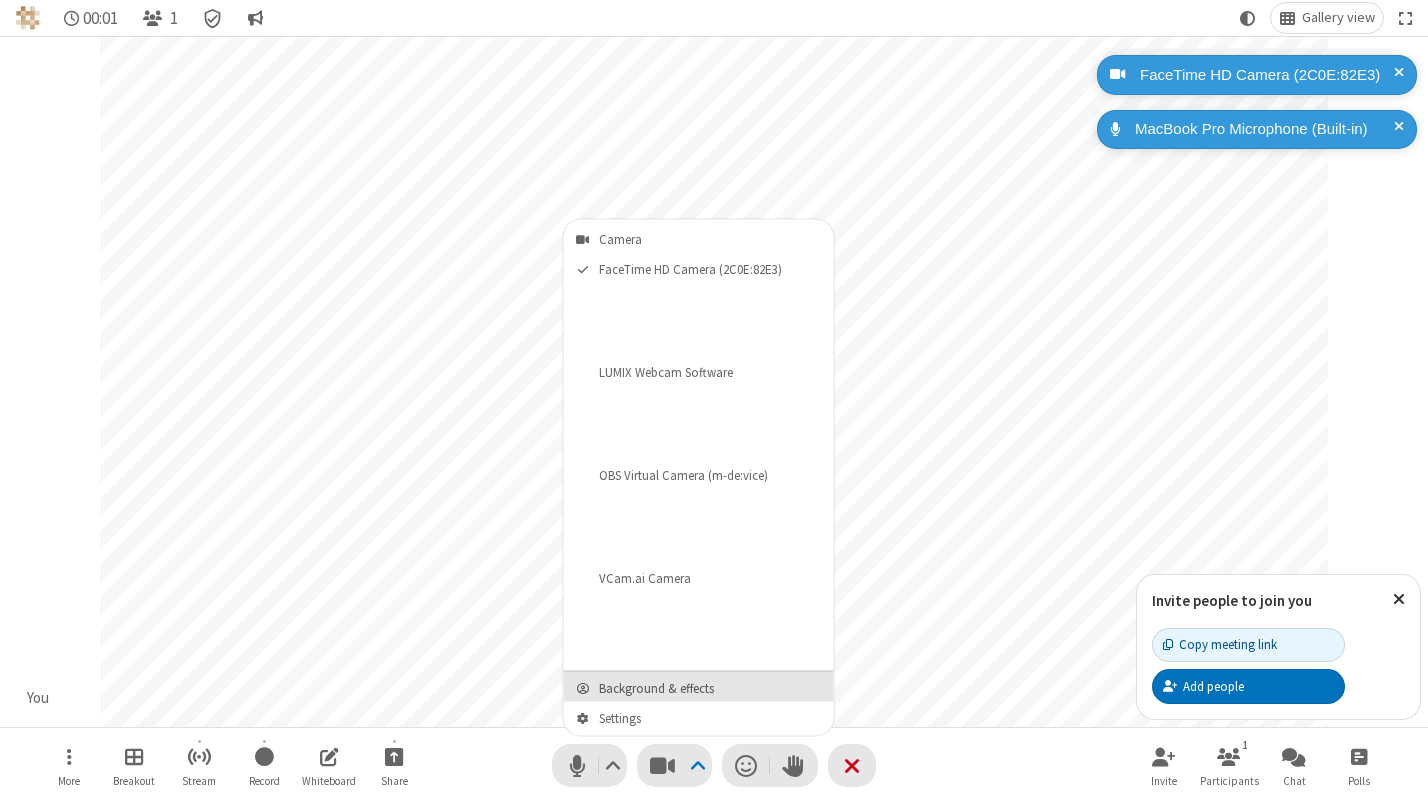 click on "Background & effects" at bounding box center (711, 688) 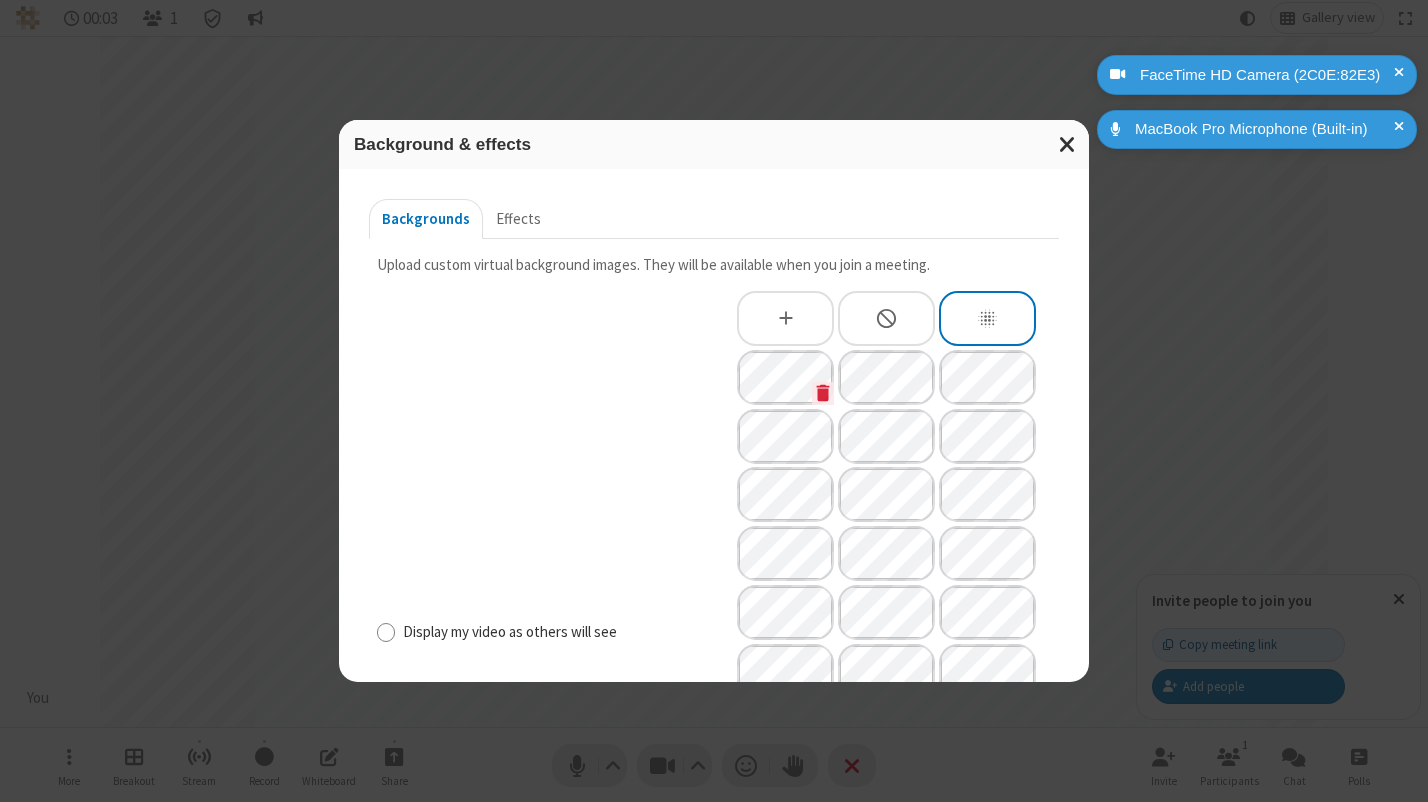 scroll, scrollTop: 325, scrollLeft: 0, axis: vertical 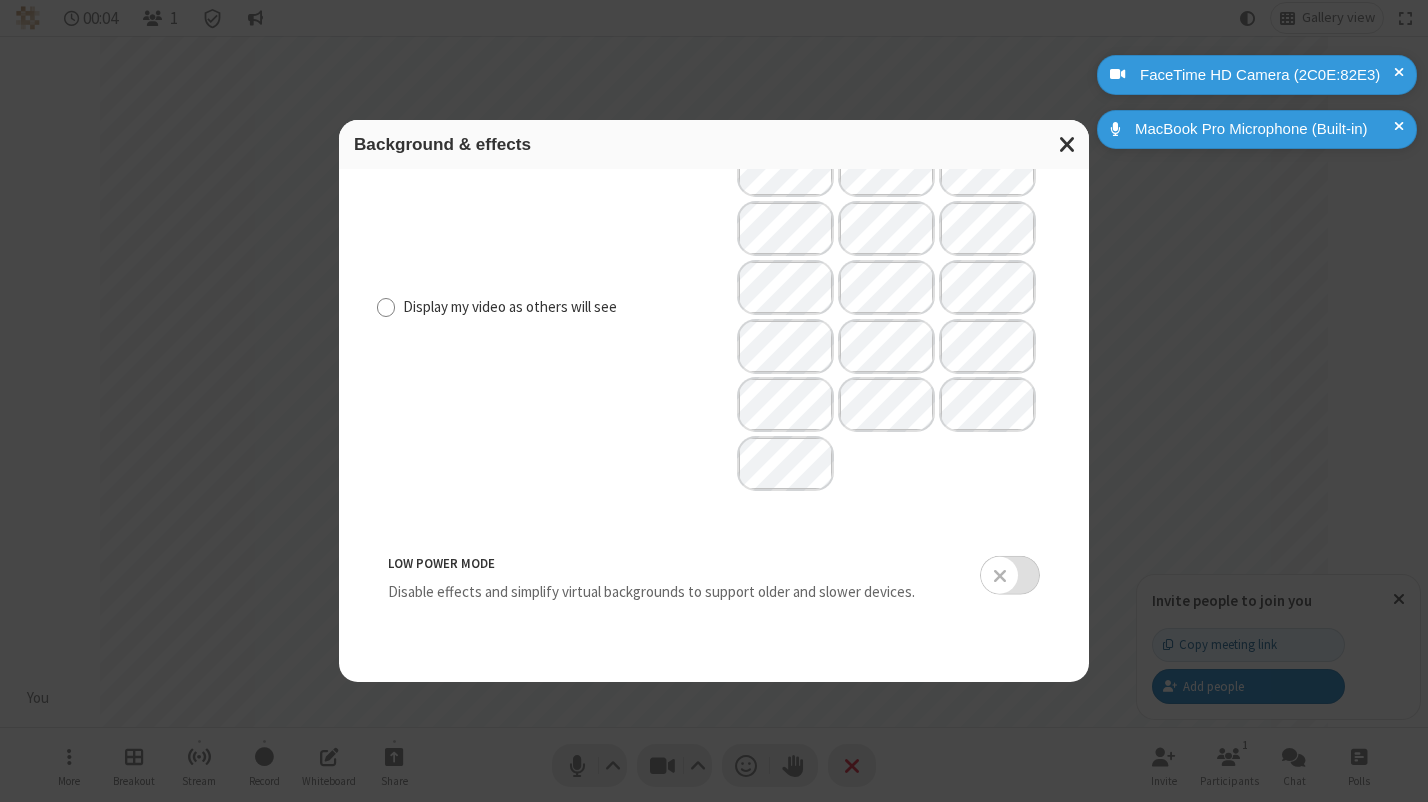 click at bounding box center [1010, 575] 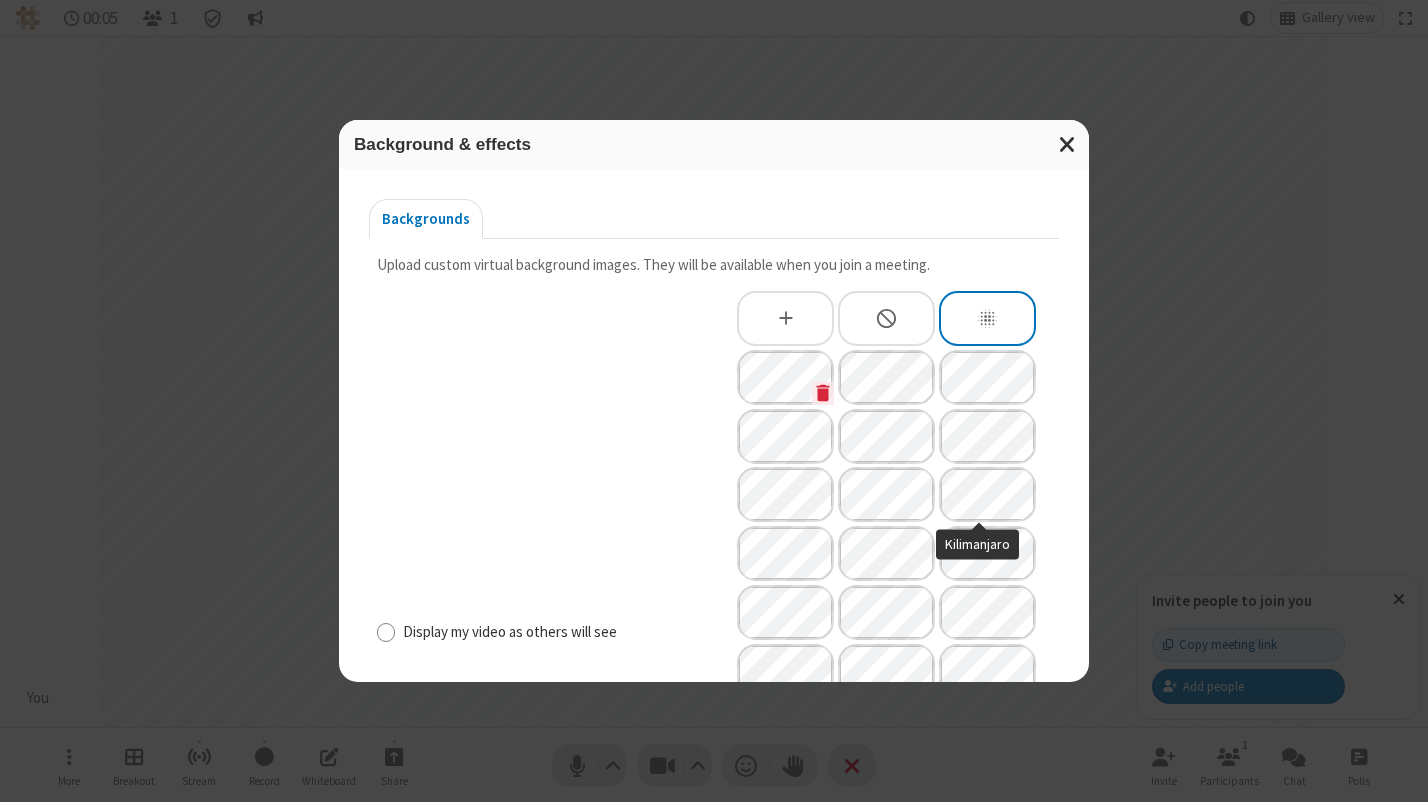 scroll, scrollTop: 325, scrollLeft: 0, axis: vertical 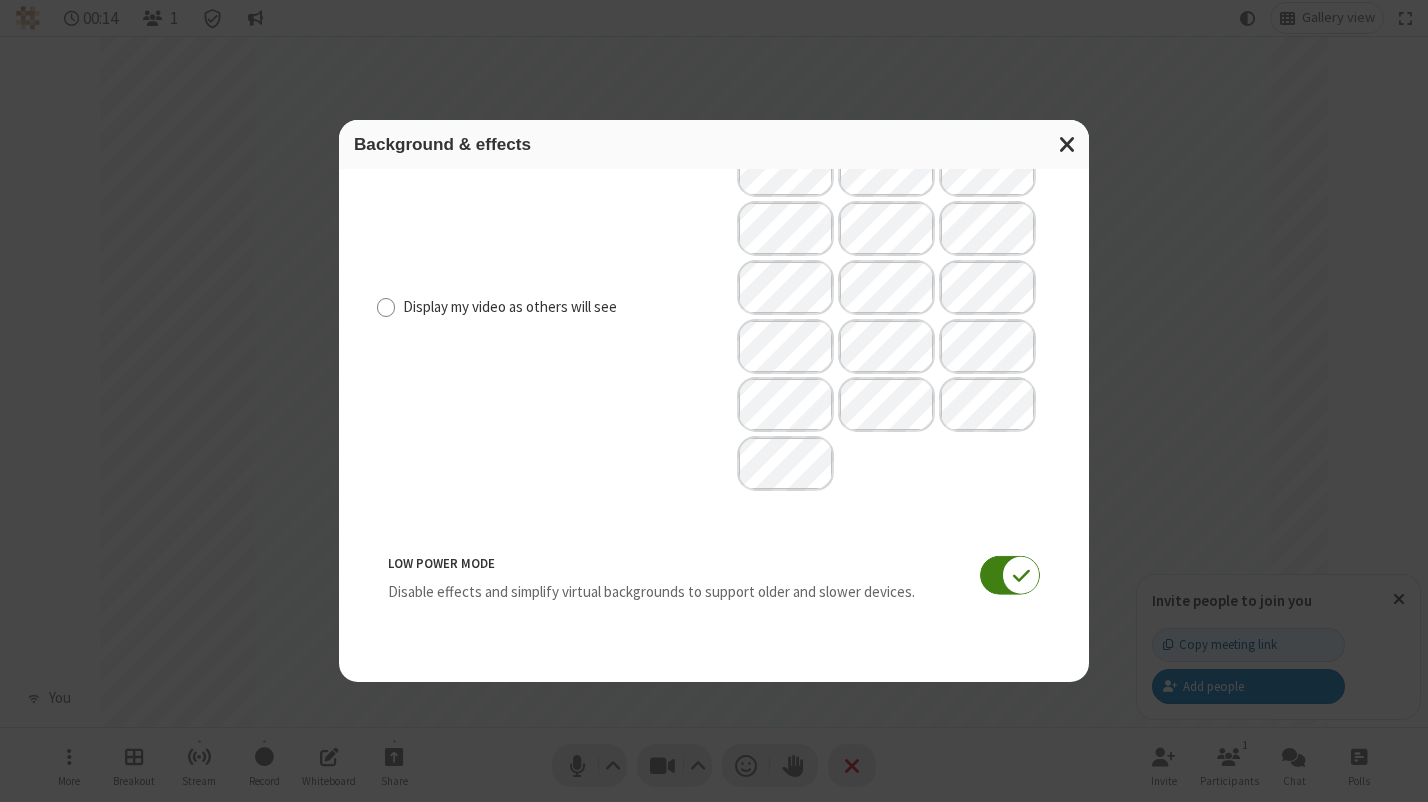 click at bounding box center (1010, 575) 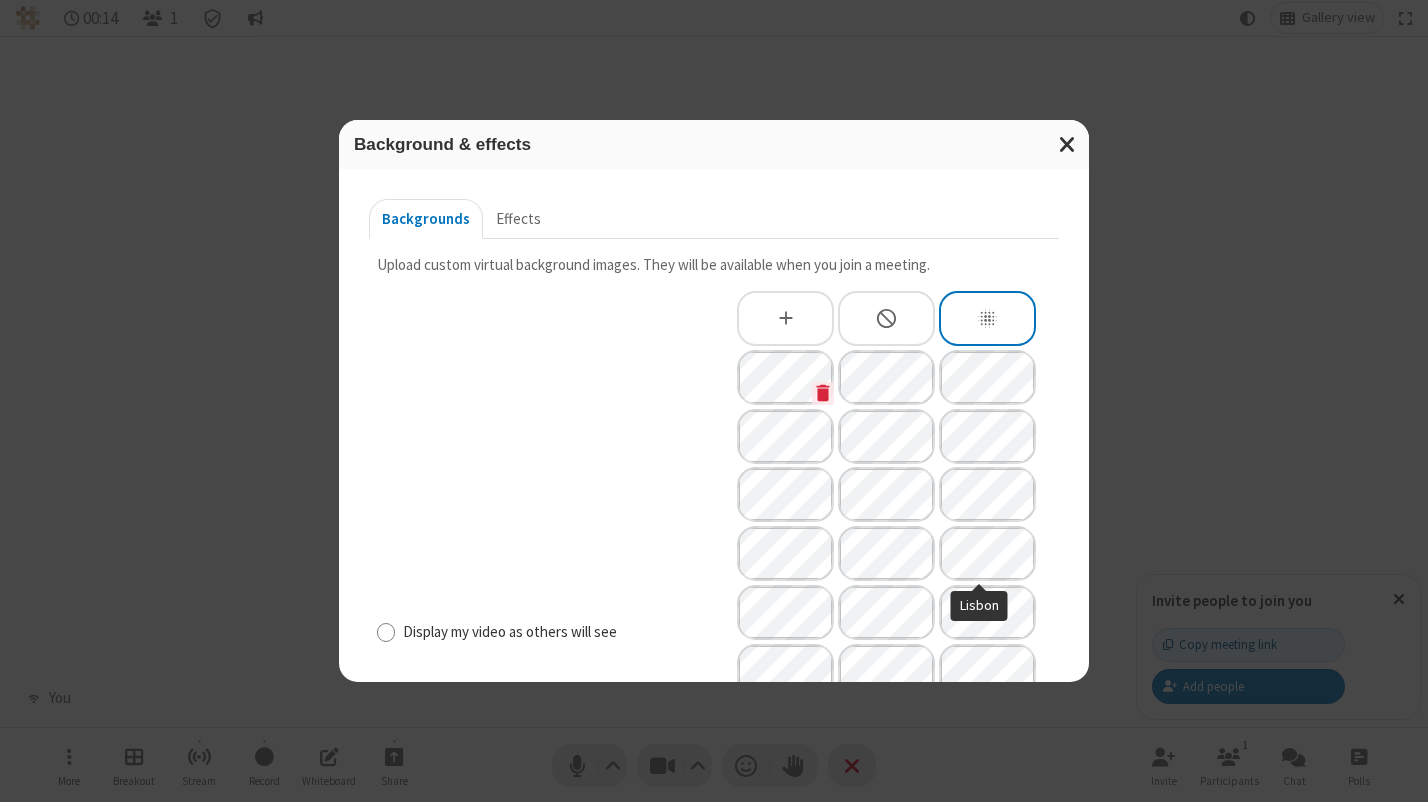 scroll, scrollTop: 325, scrollLeft: 0, axis: vertical 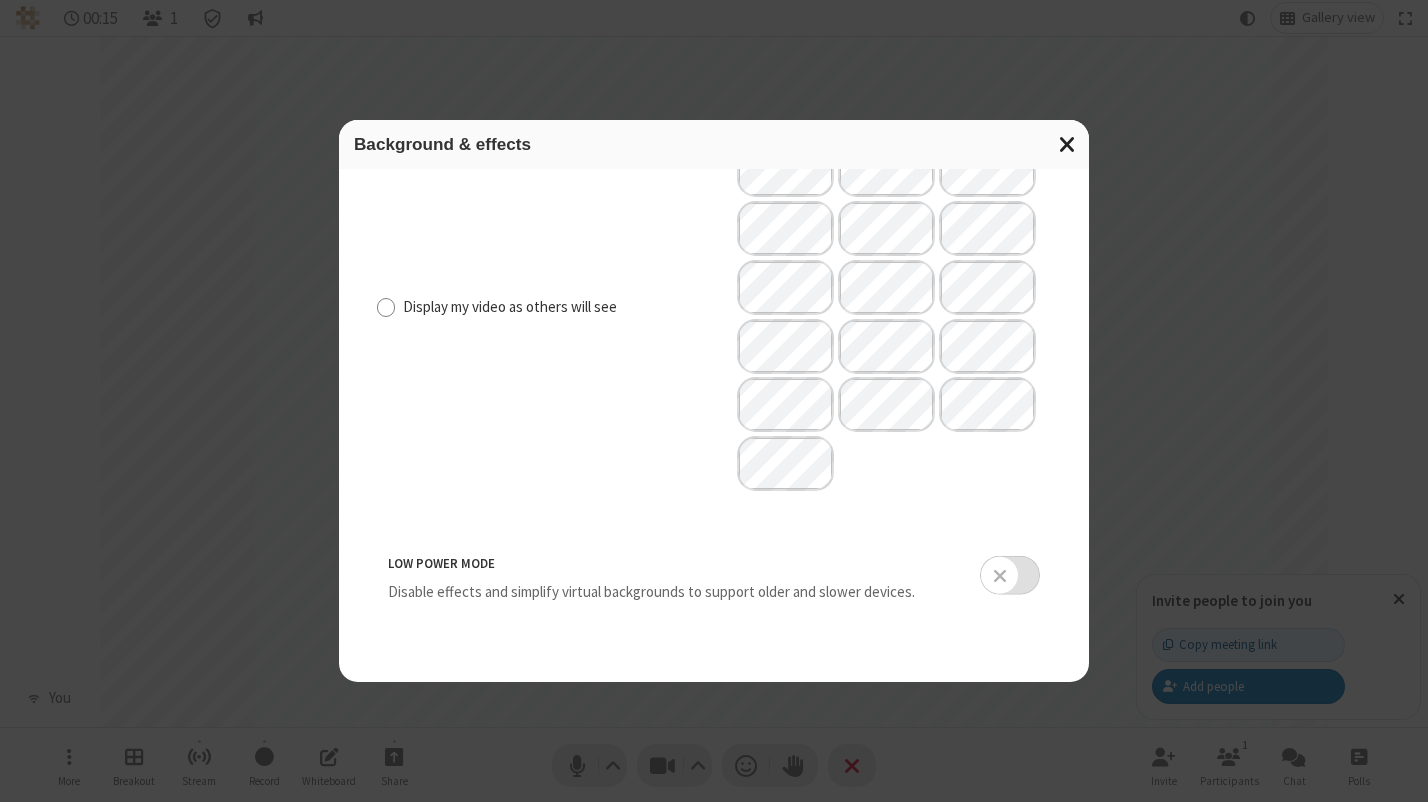 click at bounding box center (1068, 144) 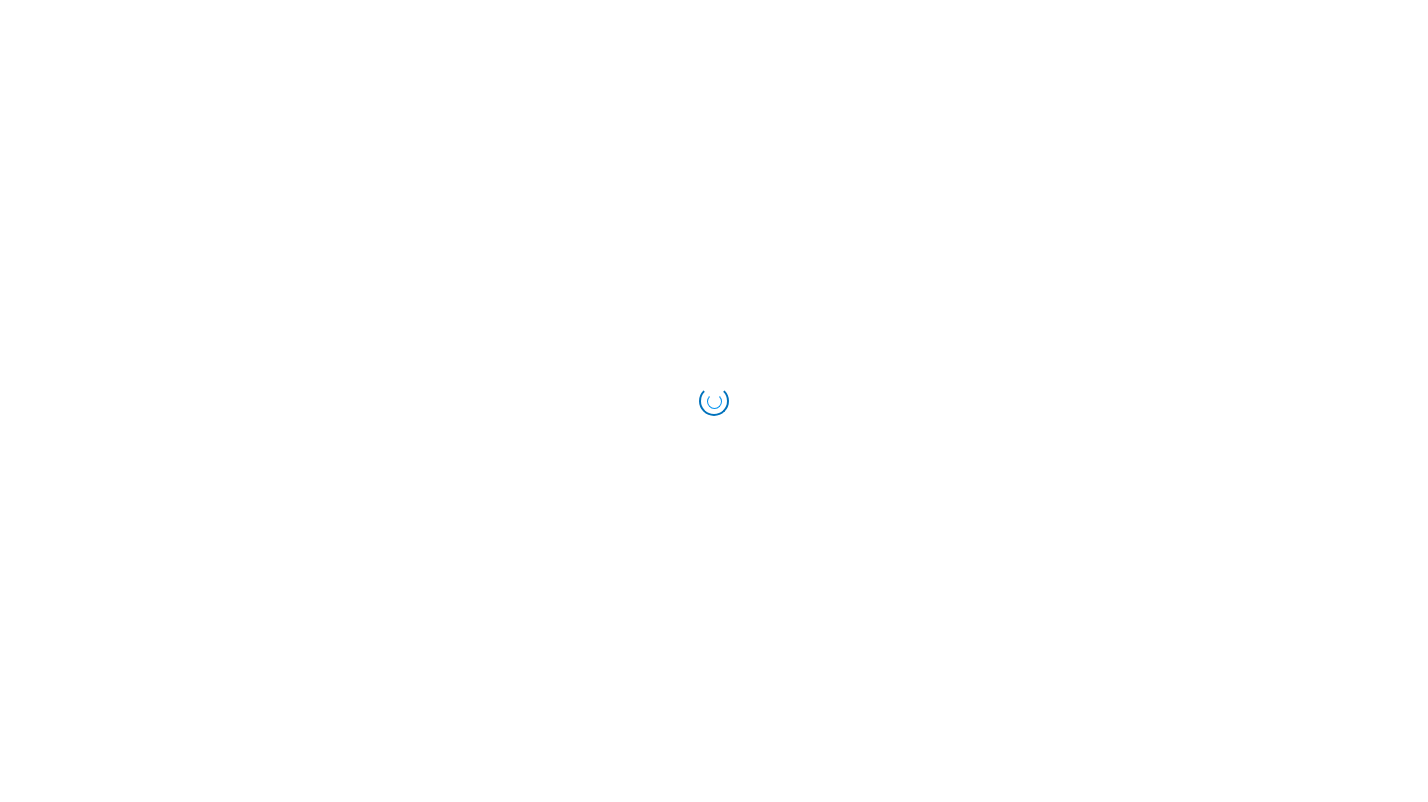 scroll, scrollTop: 0, scrollLeft: 0, axis: both 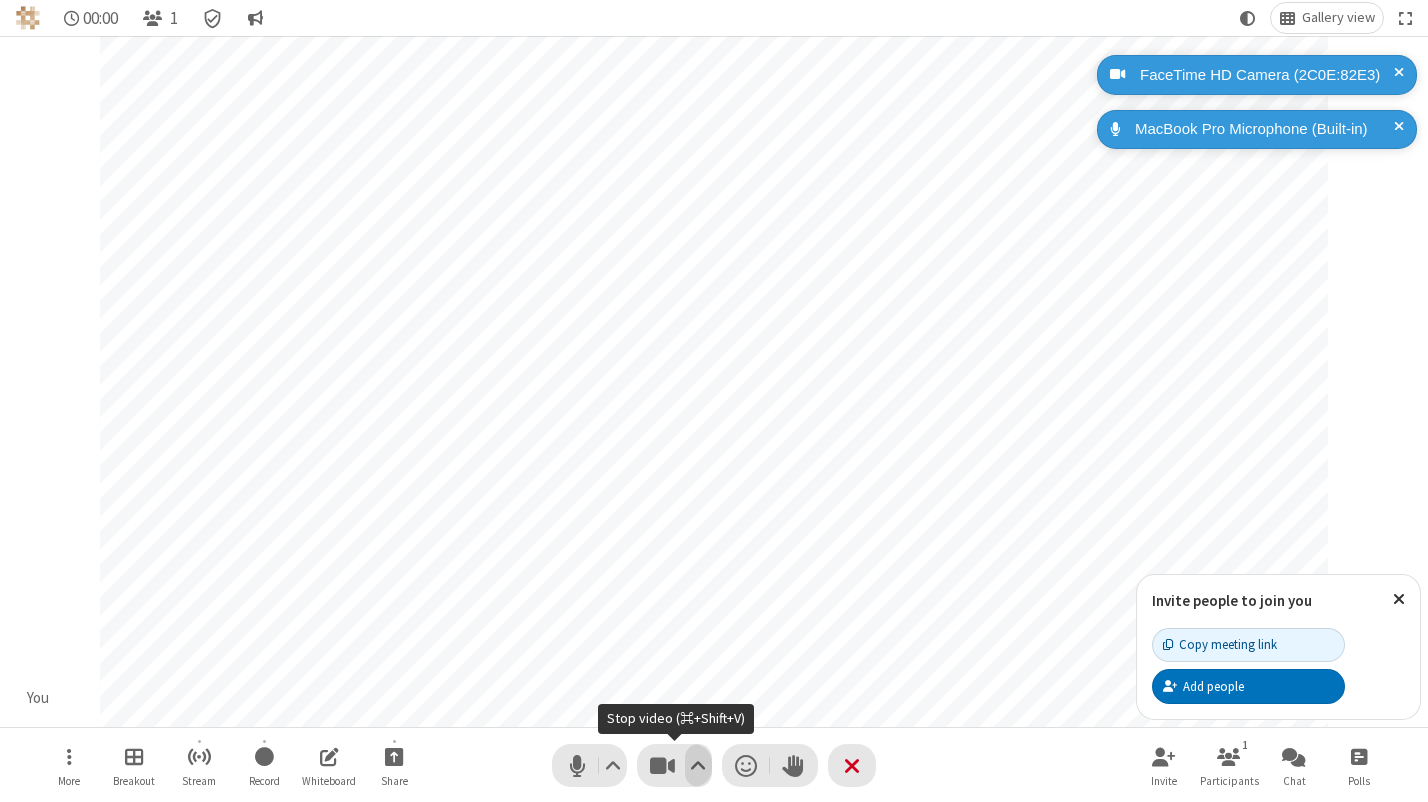 click at bounding box center (698, 765) 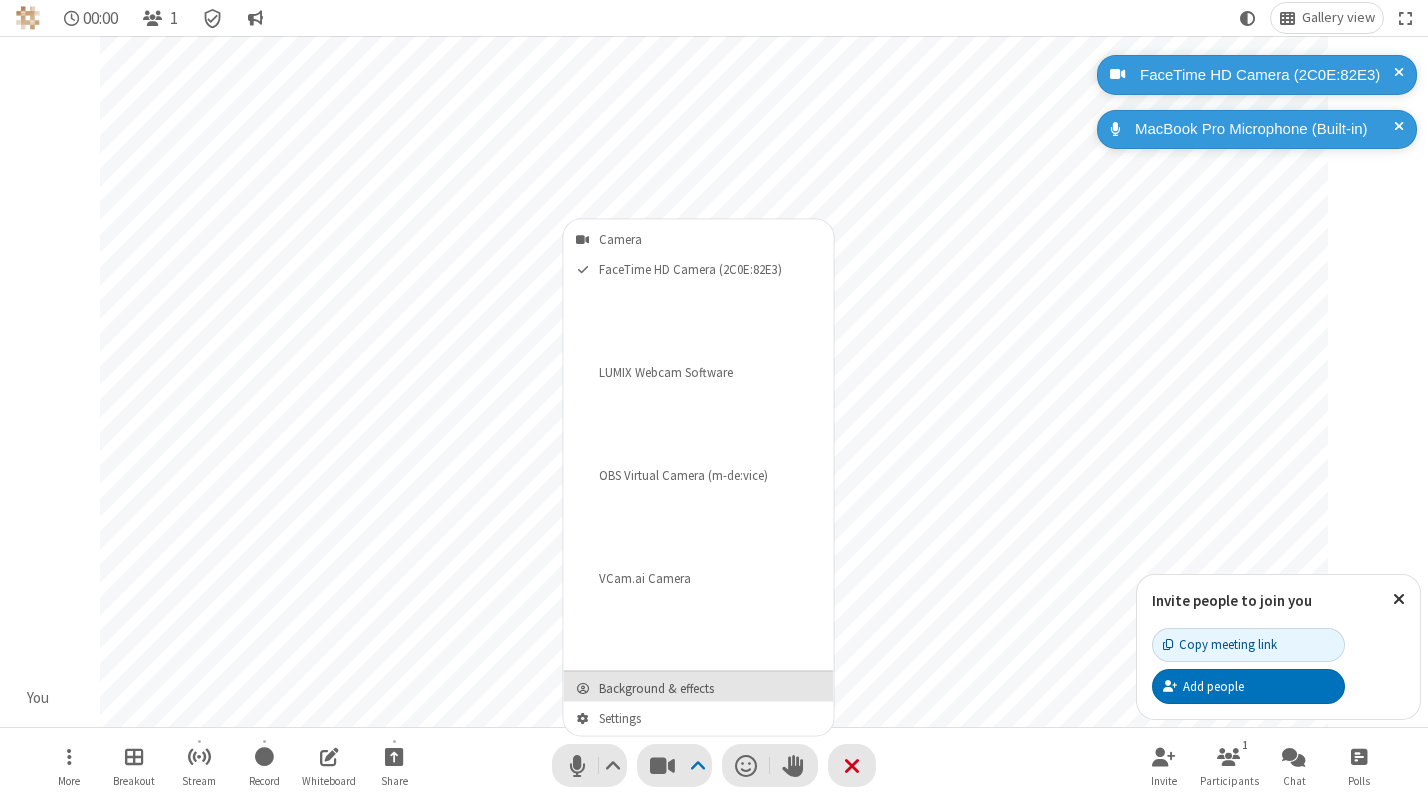 click on "Background & effects" at bounding box center (711, 688) 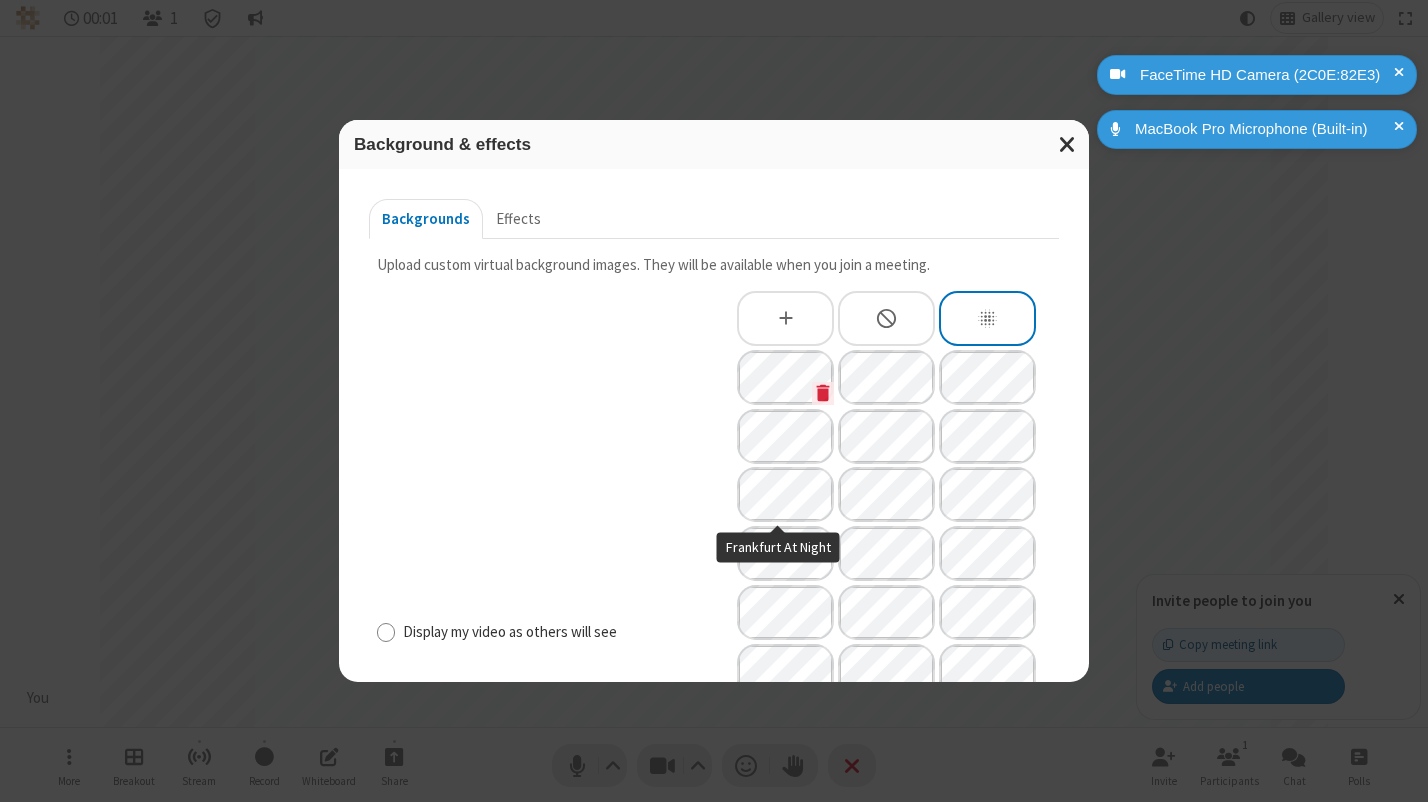 scroll, scrollTop: 325, scrollLeft: 0, axis: vertical 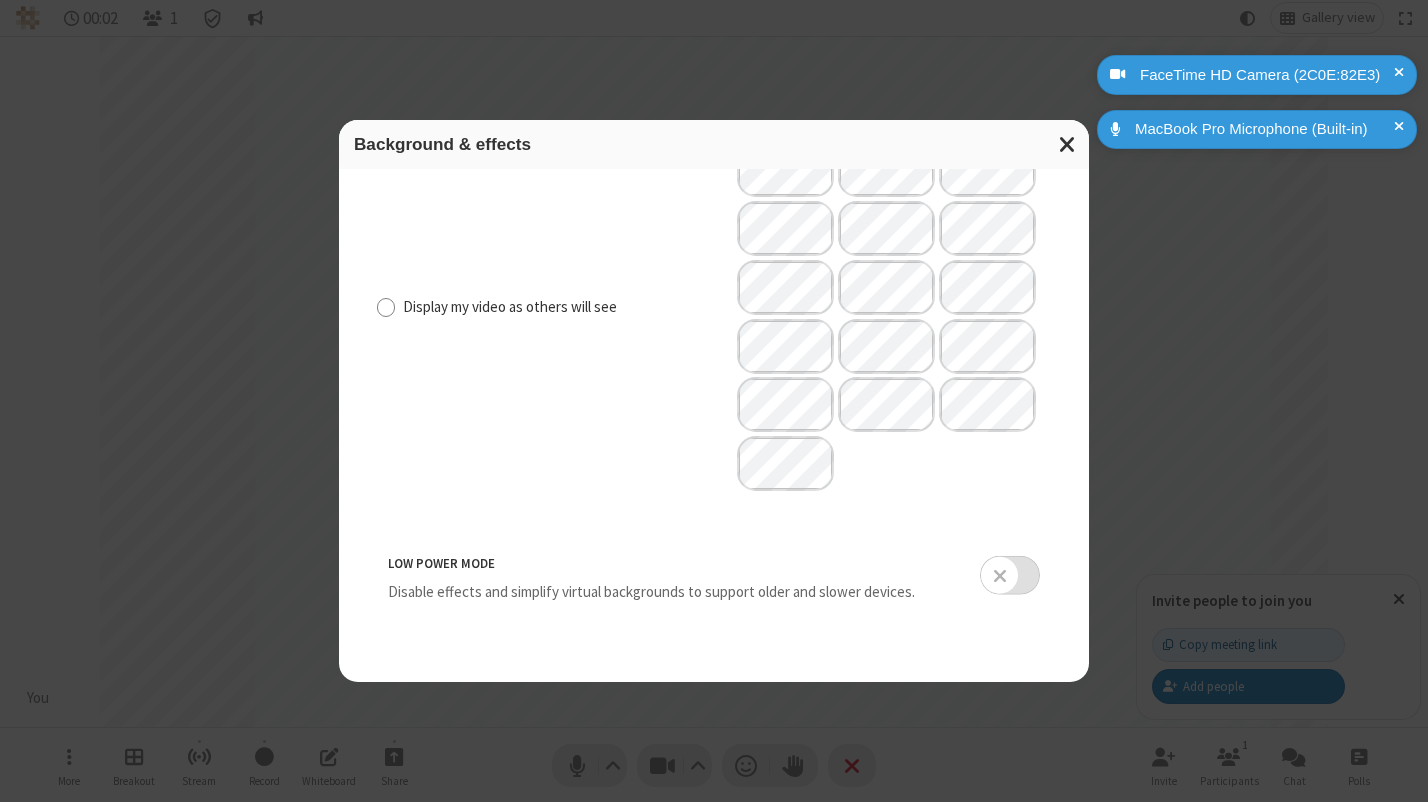 drag, startPoint x: 993, startPoint y: 575, endPoint x: 1002, endPoint y: 525, distance: 50.803543 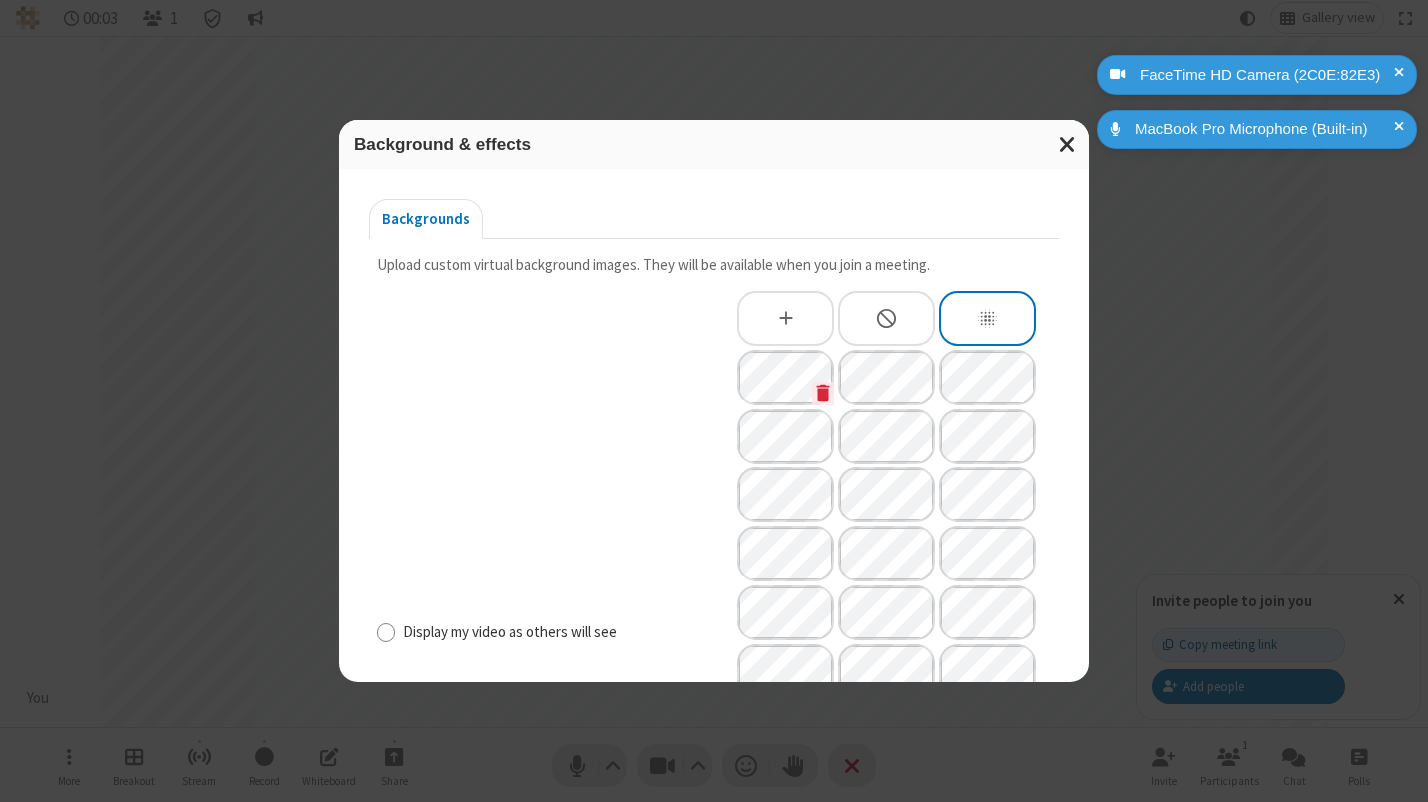 scroll, scrollTop: 325, scrollLeft: 0, axis: vertical 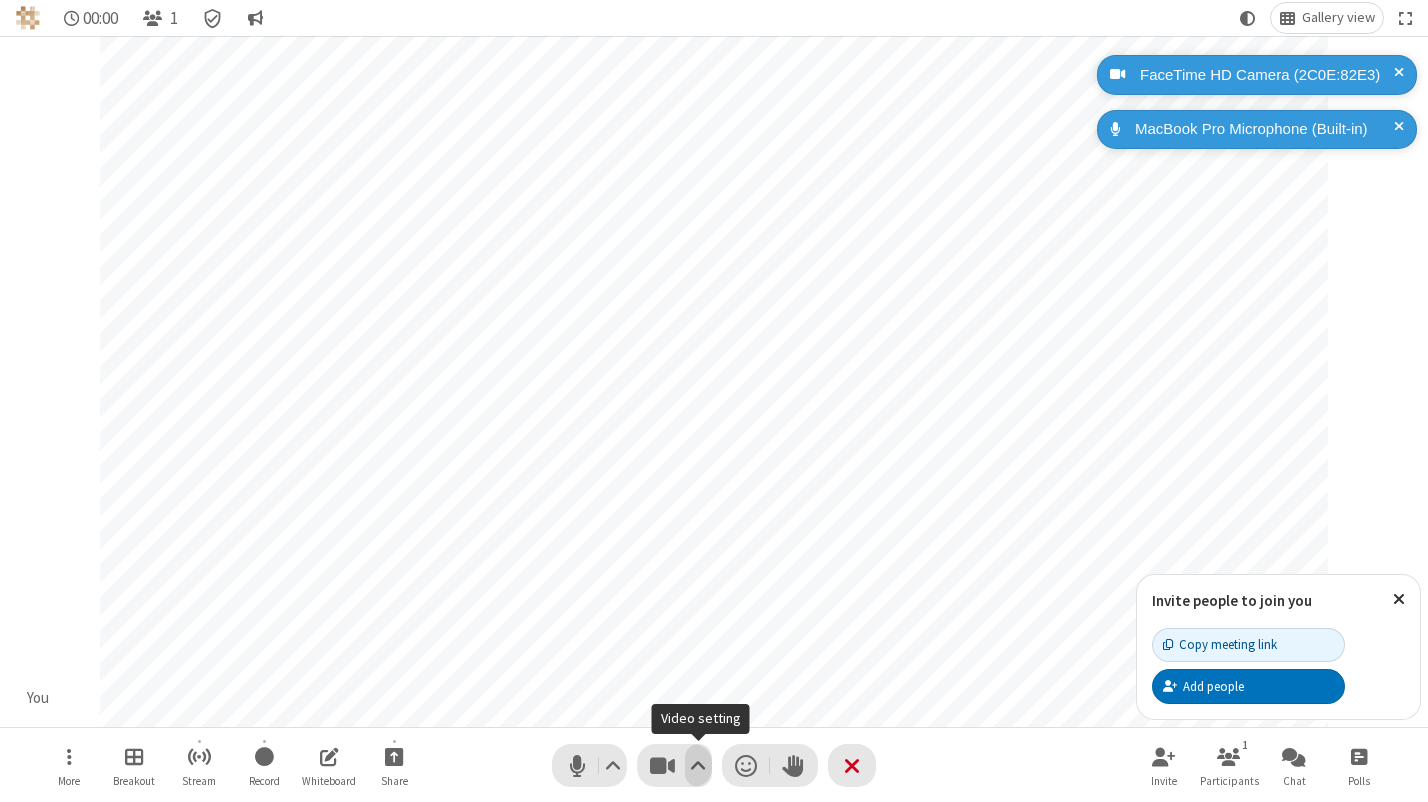 click at bounding box center [698, 765] 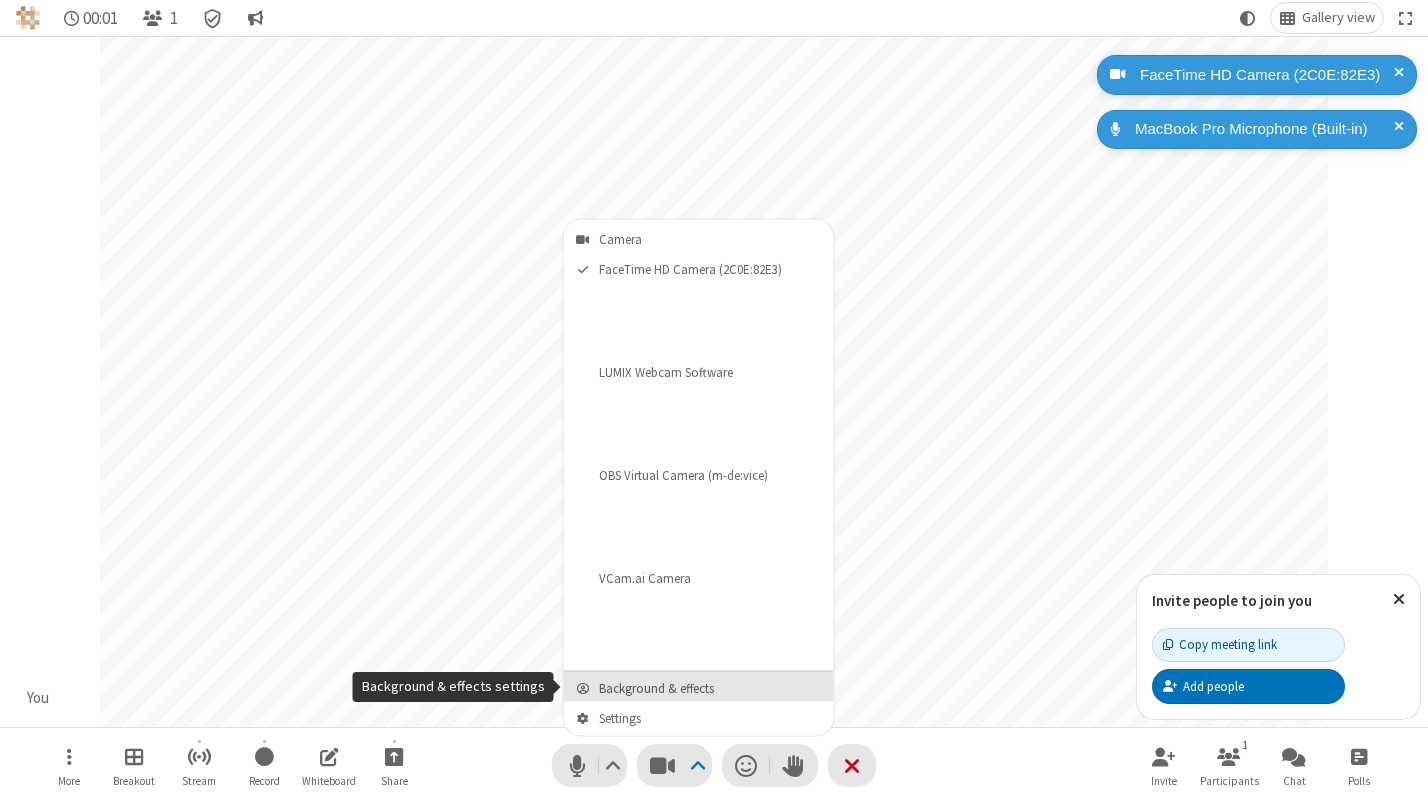 click on "Background & effects" at bounding box center [711, 688] 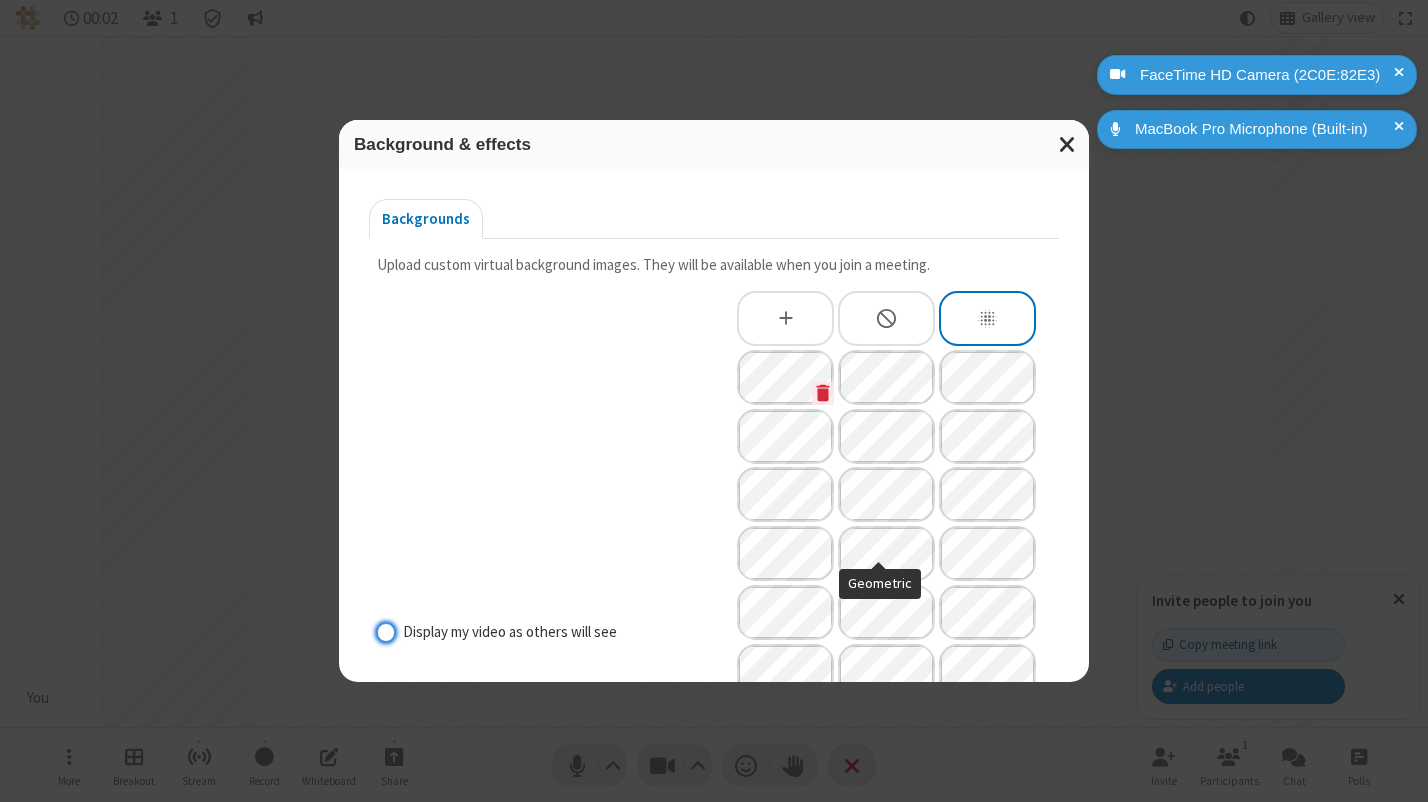 scroll, scrollTop: 325, scrollLeft: 0, axis: vertical 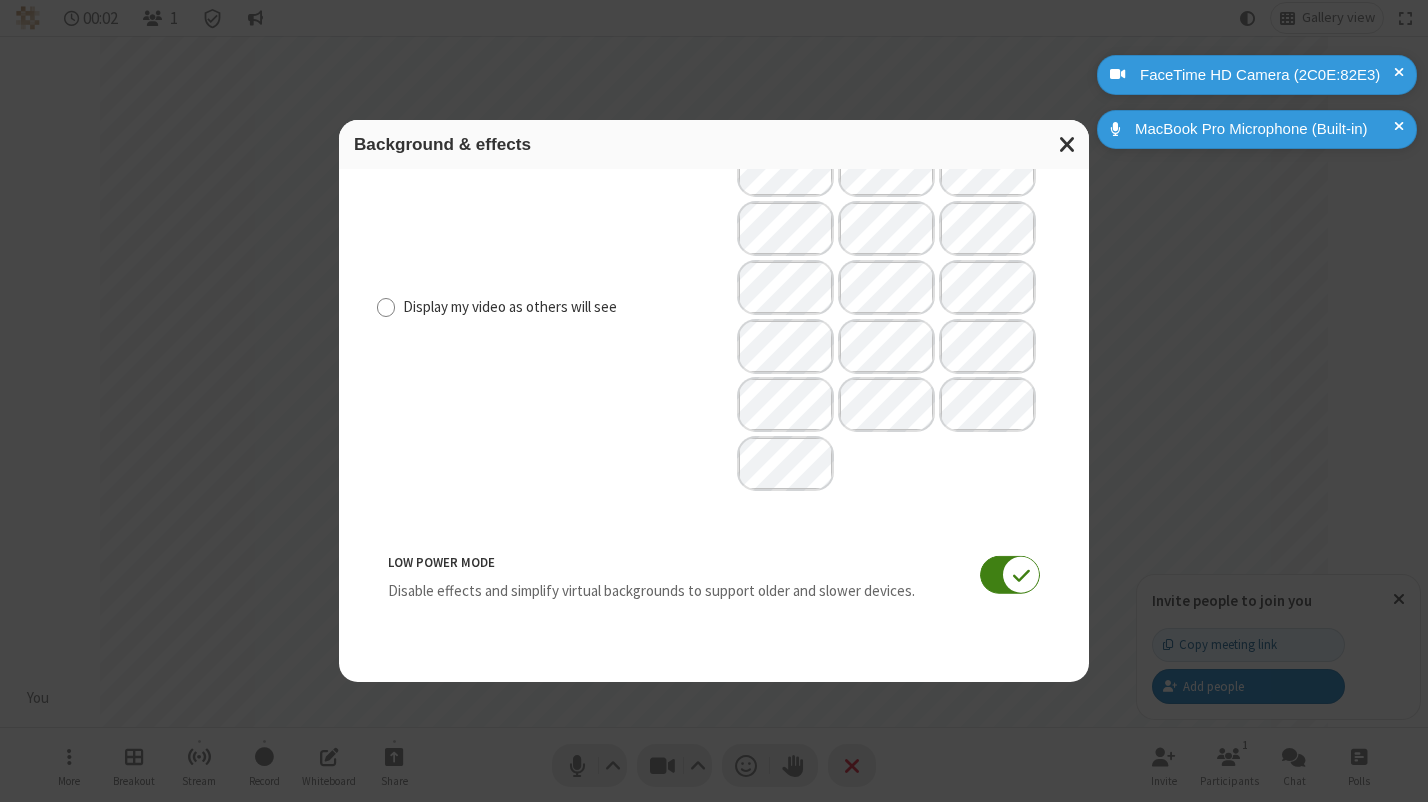 click on "Disable effects and simplify virtual backgrounds to support older and slower devices." at bounding box center (714, 592) 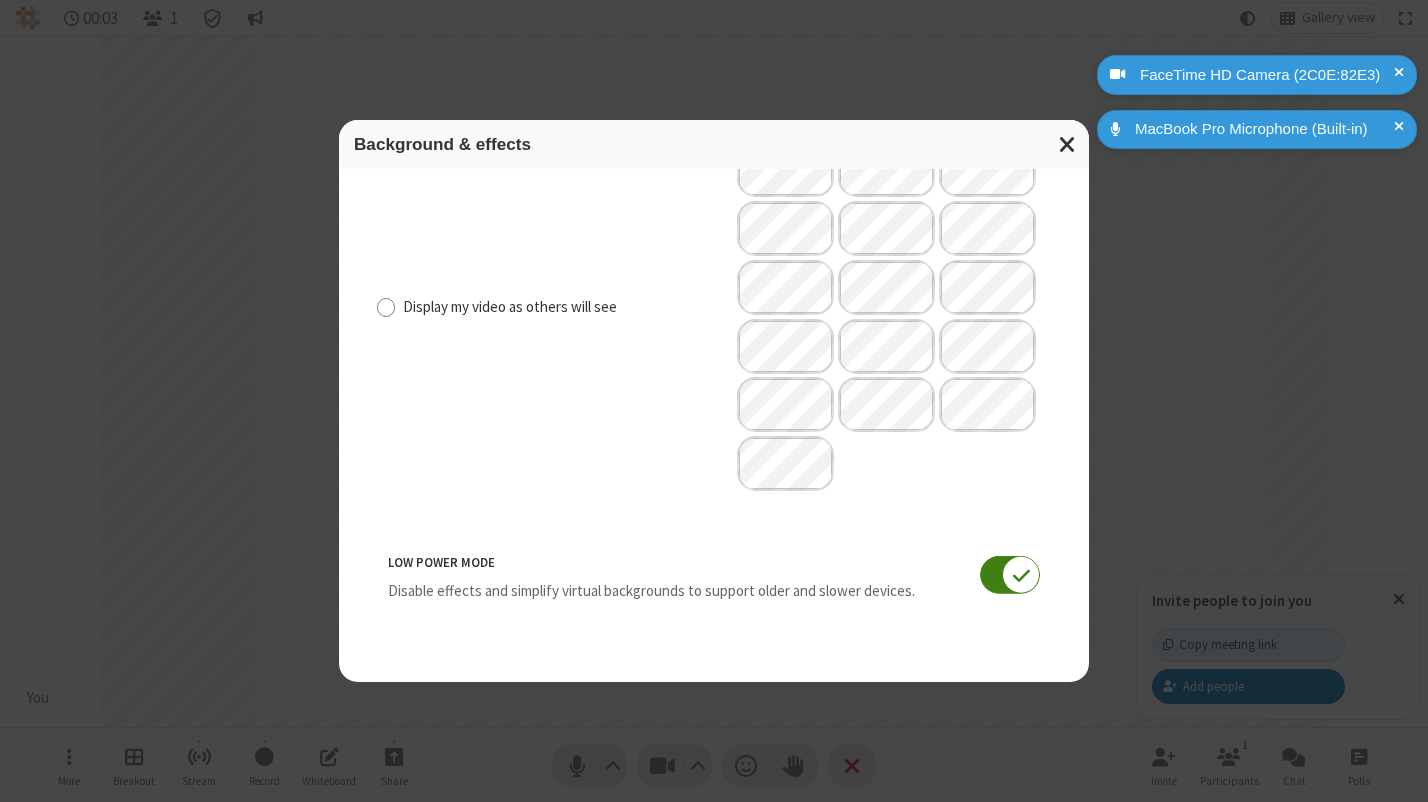 click at bounding box center (1010, 575) 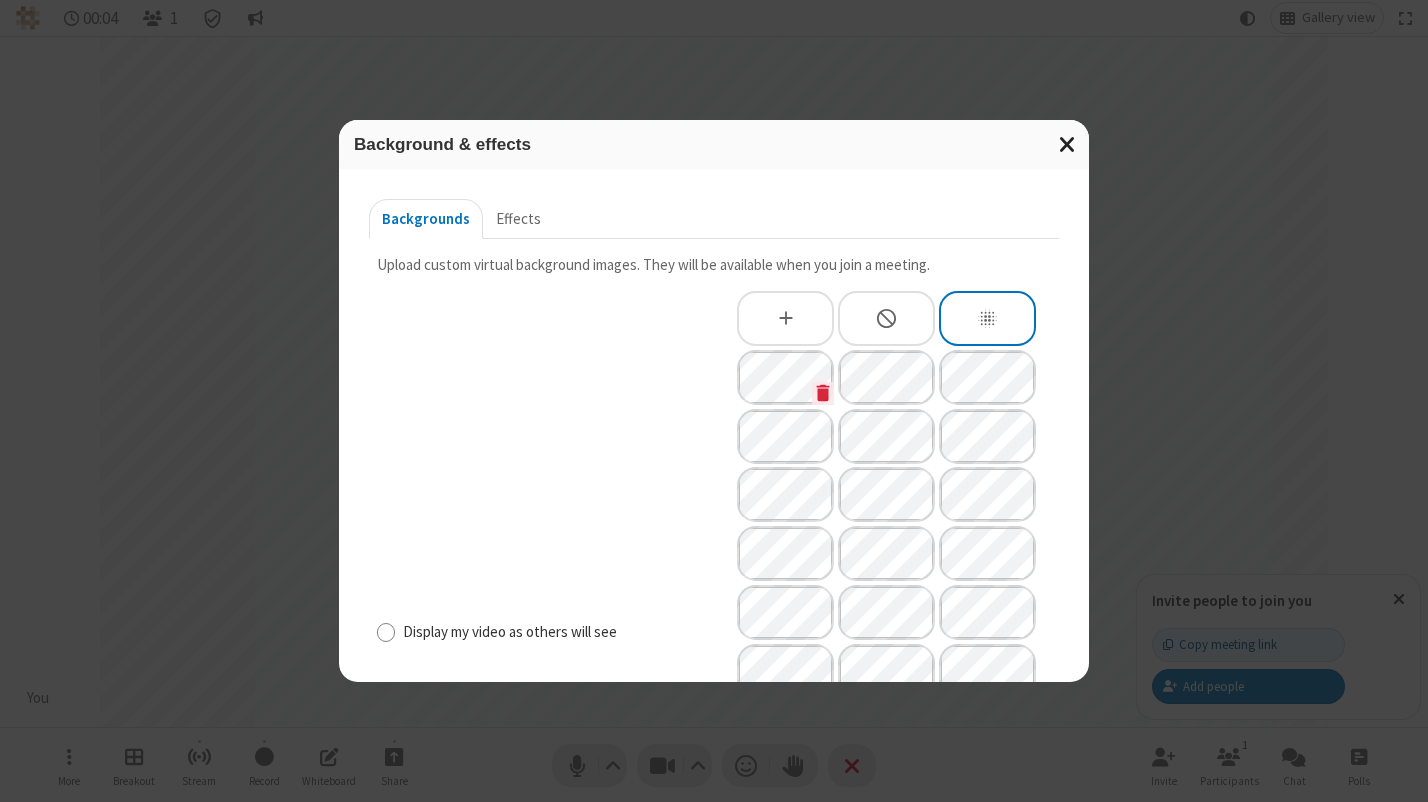 click at bounding box center [1068, 144] 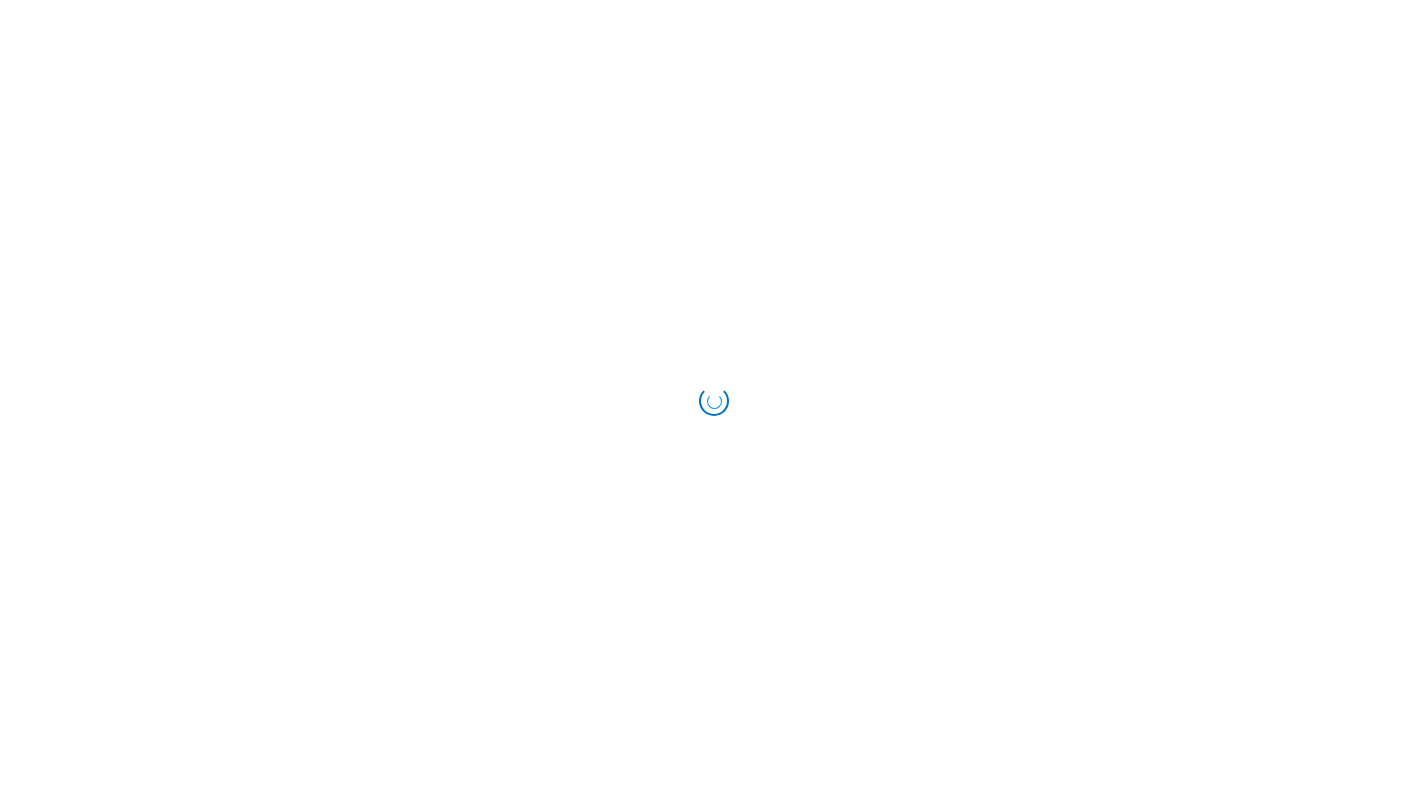 scroll, scrollTop: 0, scrollLeft: 0, axis: both 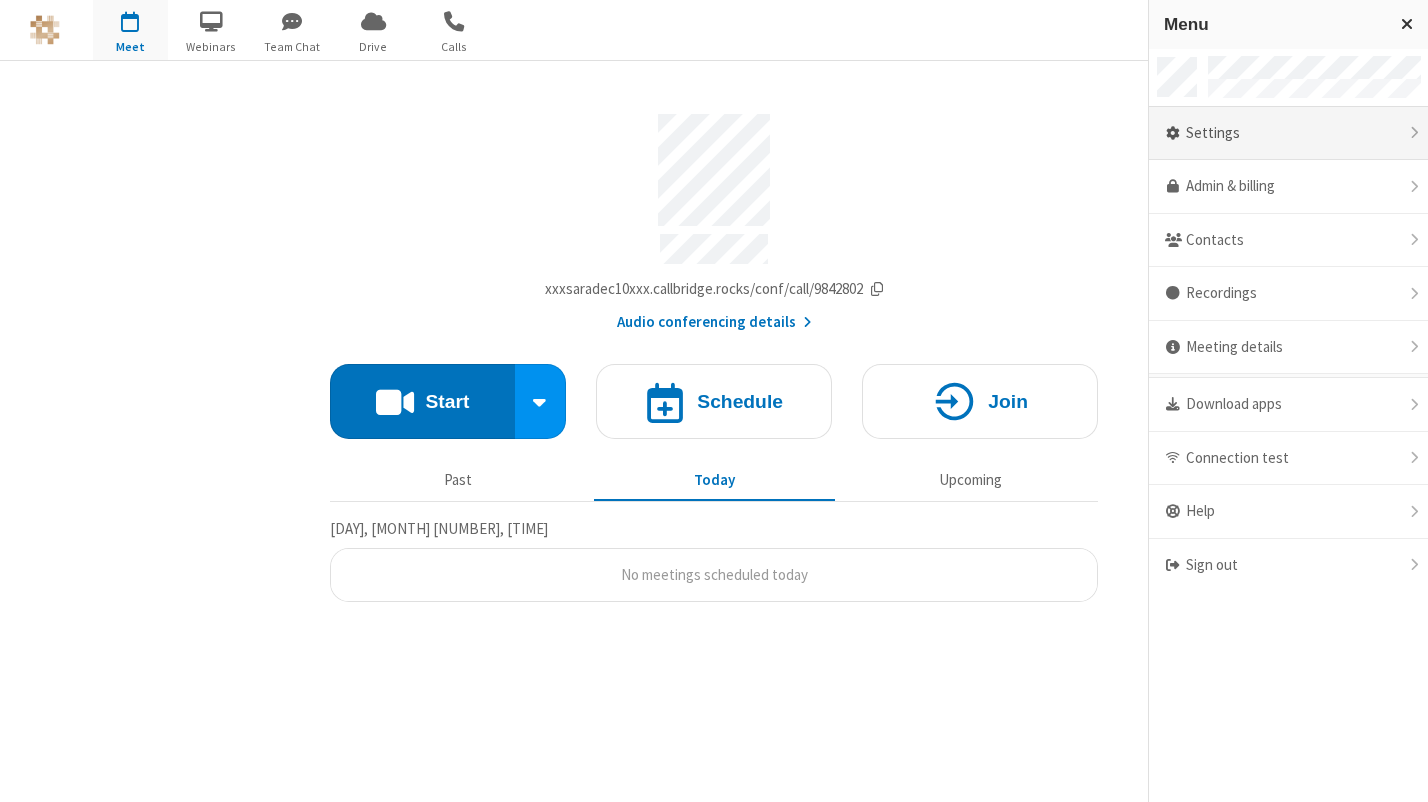 click on "Settings" at bounding box center (1288, 134) 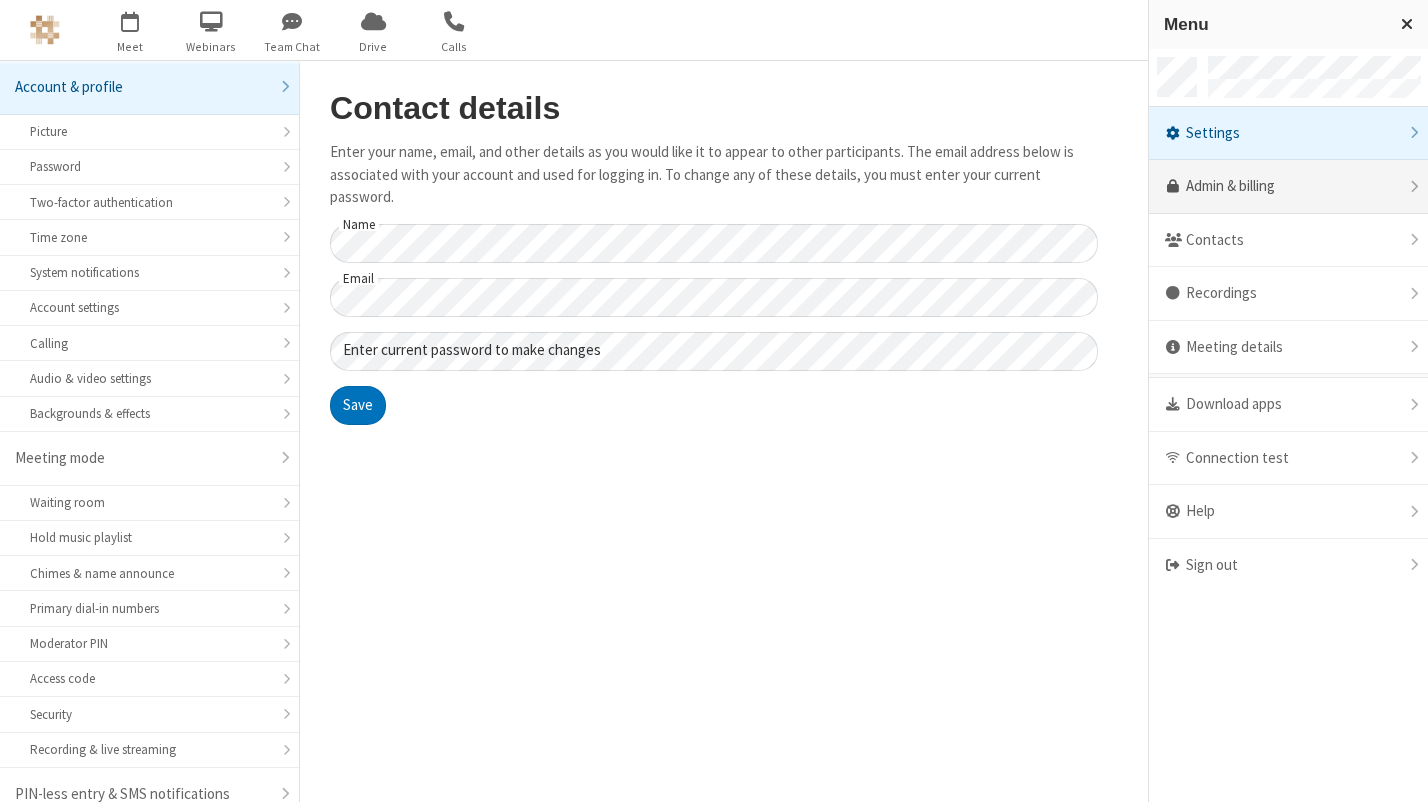 click on "Admin & billing" at bounding box center (1288, 187) 